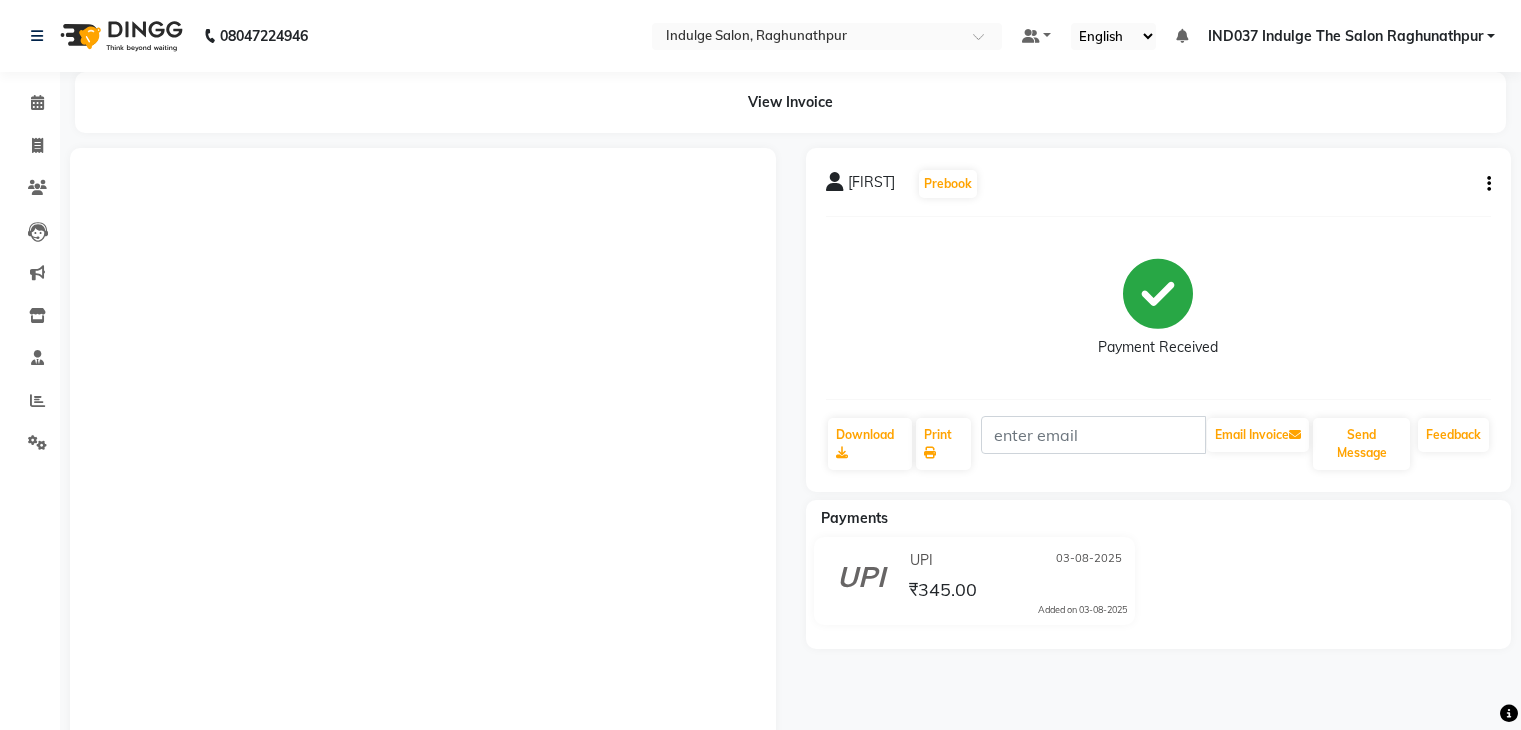 scroll, scrollTop: 0, scrollLeft: 0, axis: both 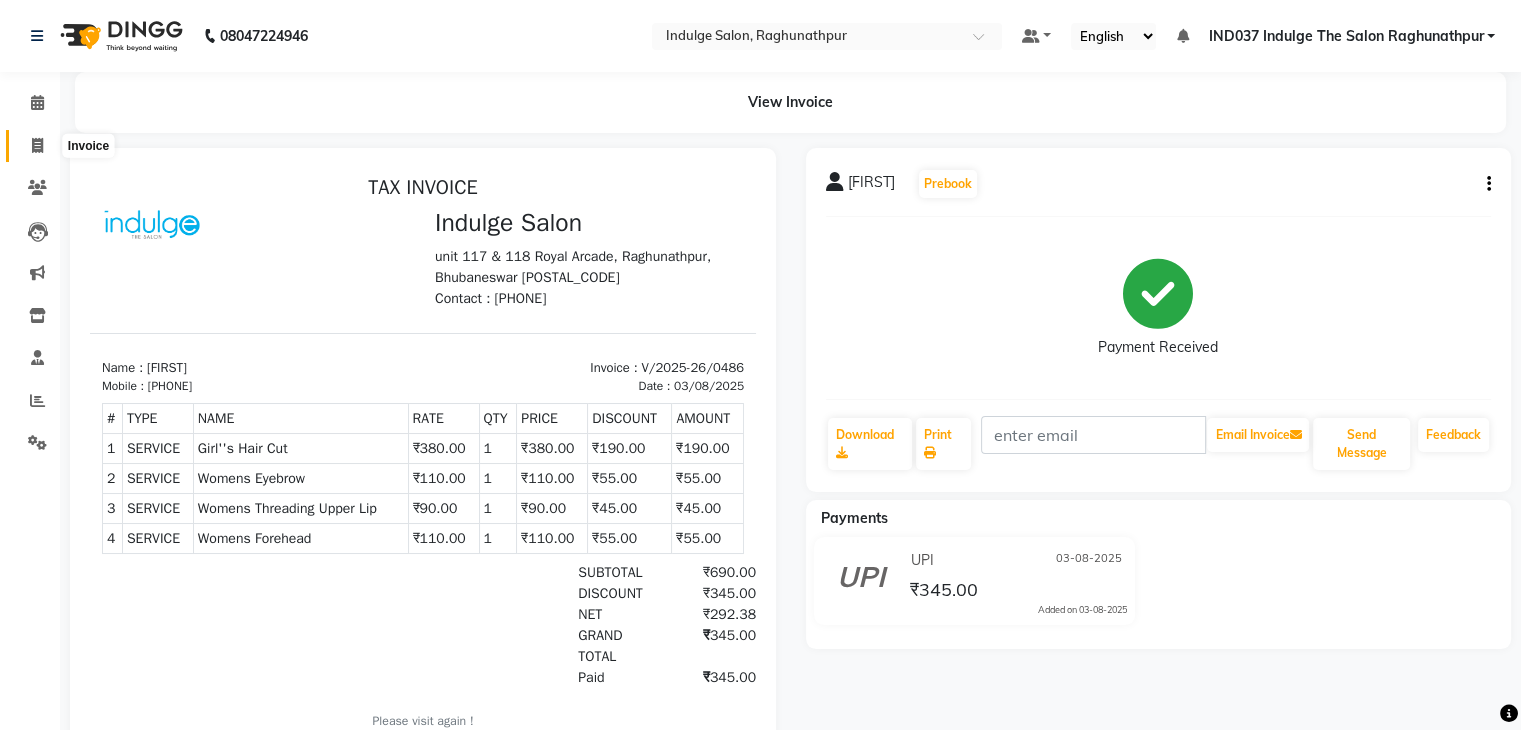 click 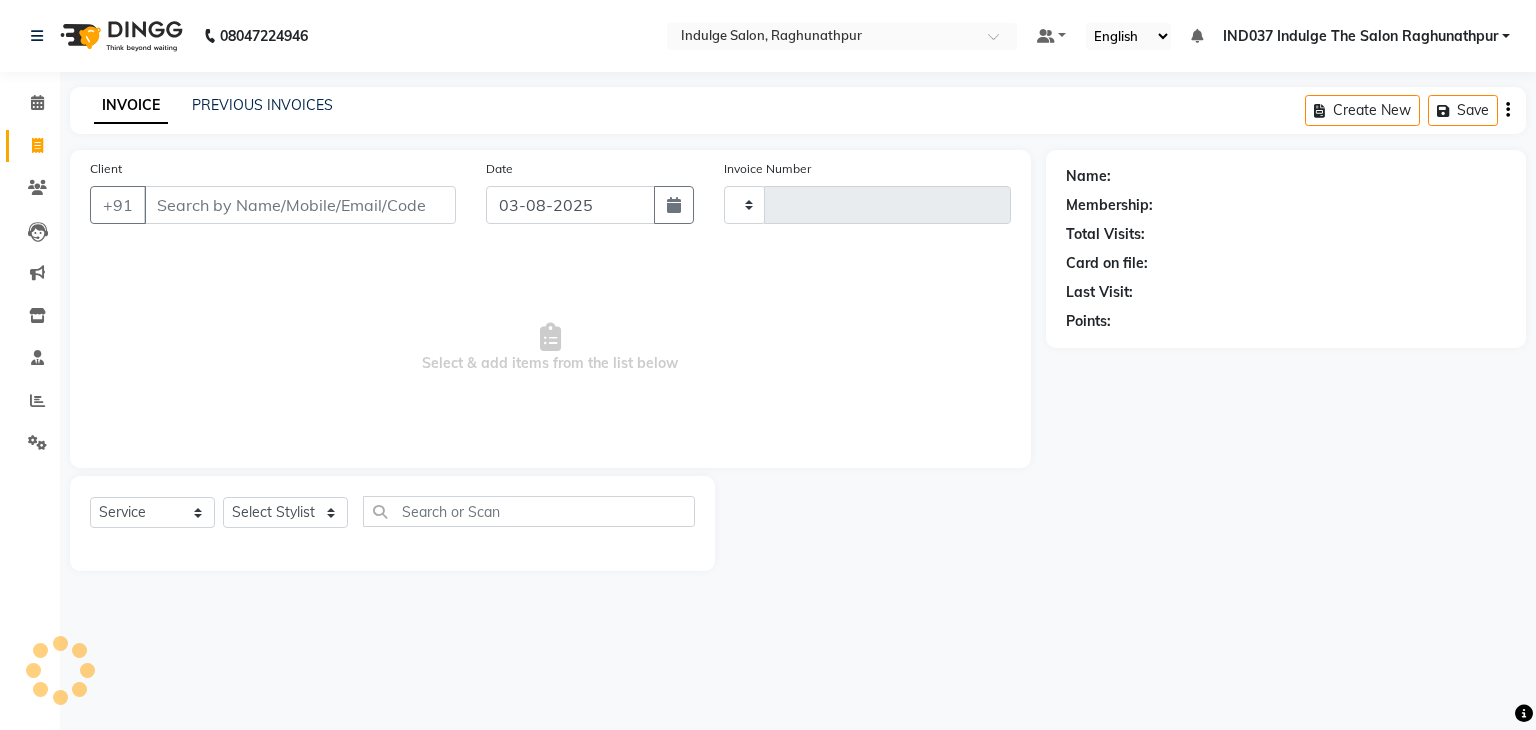 type on "0487" 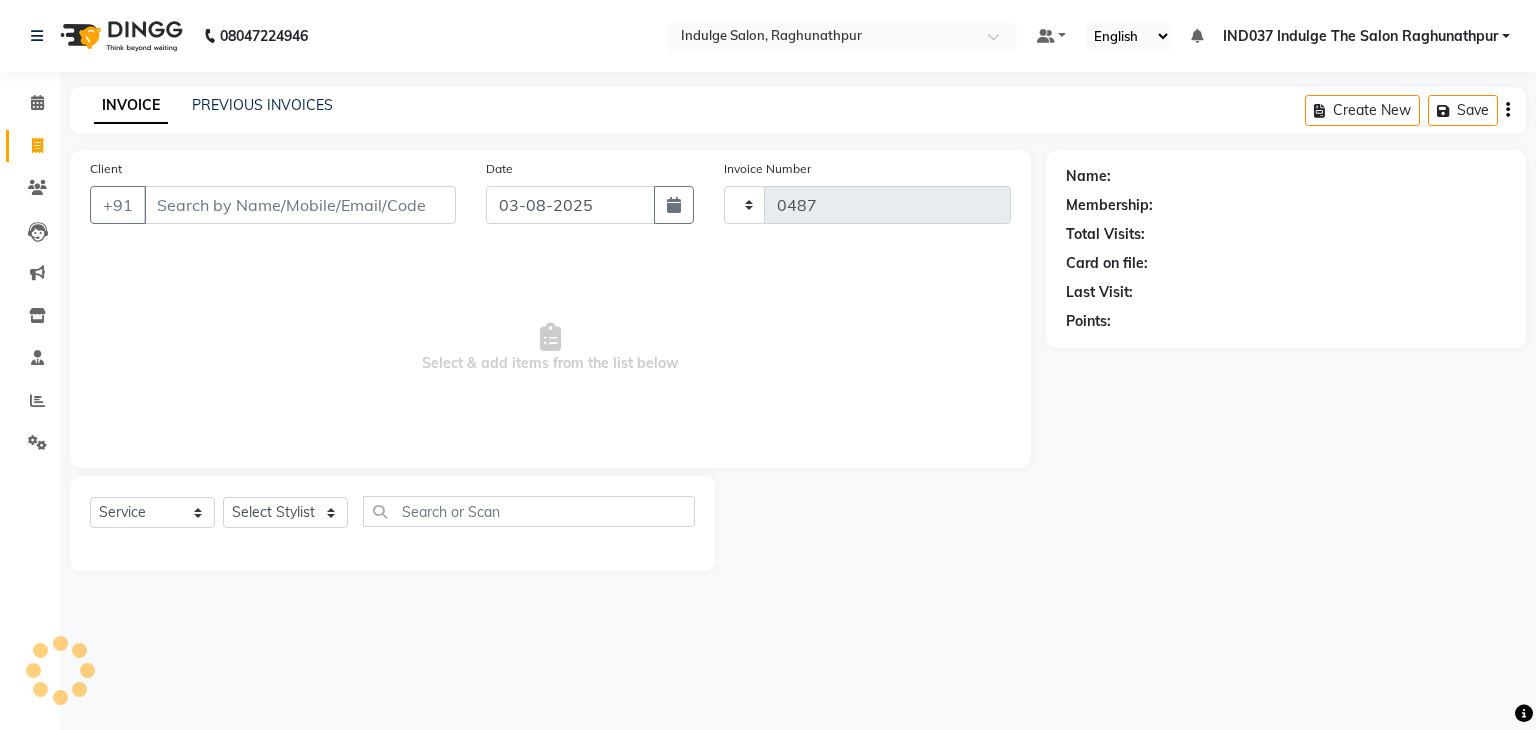 select on "7475" 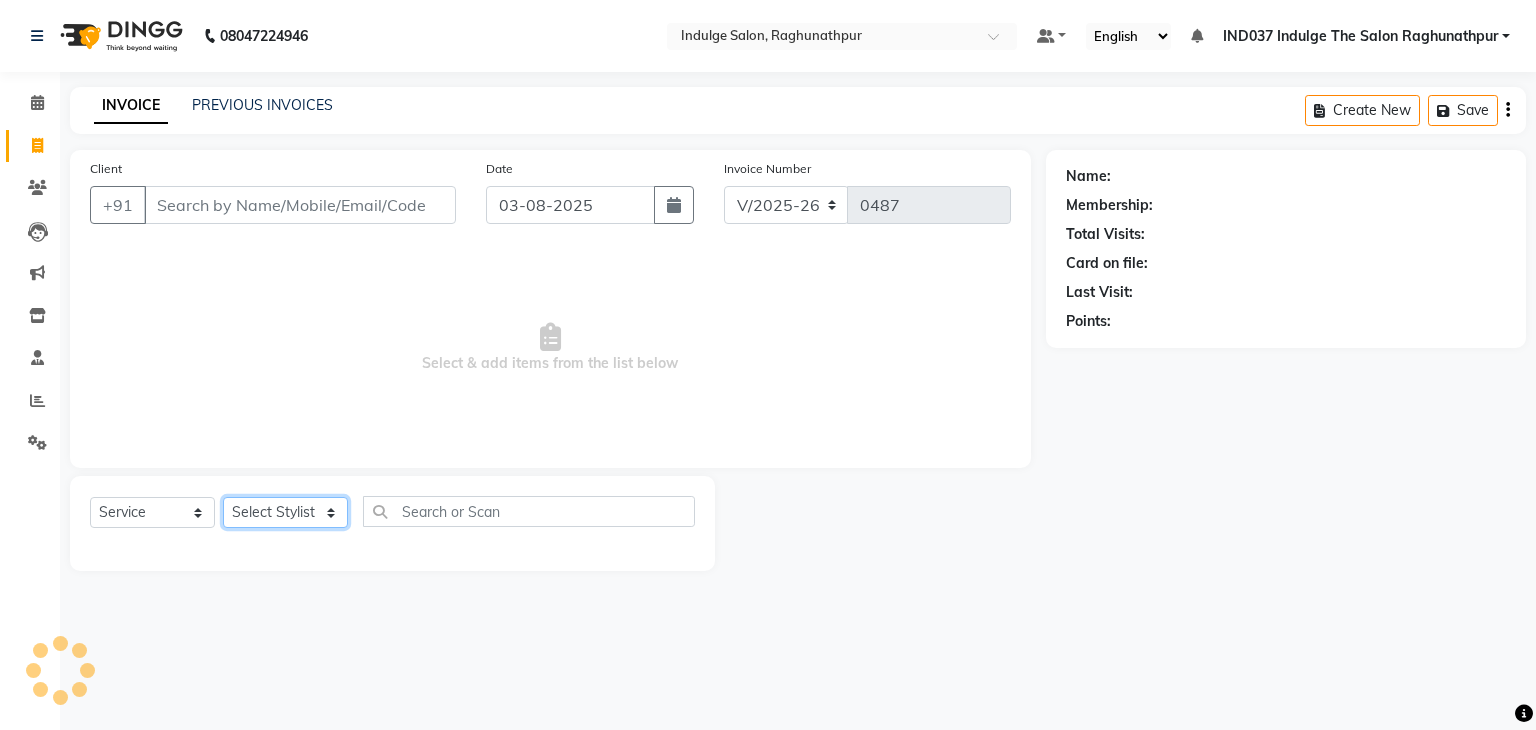 click on "Select Stylist" 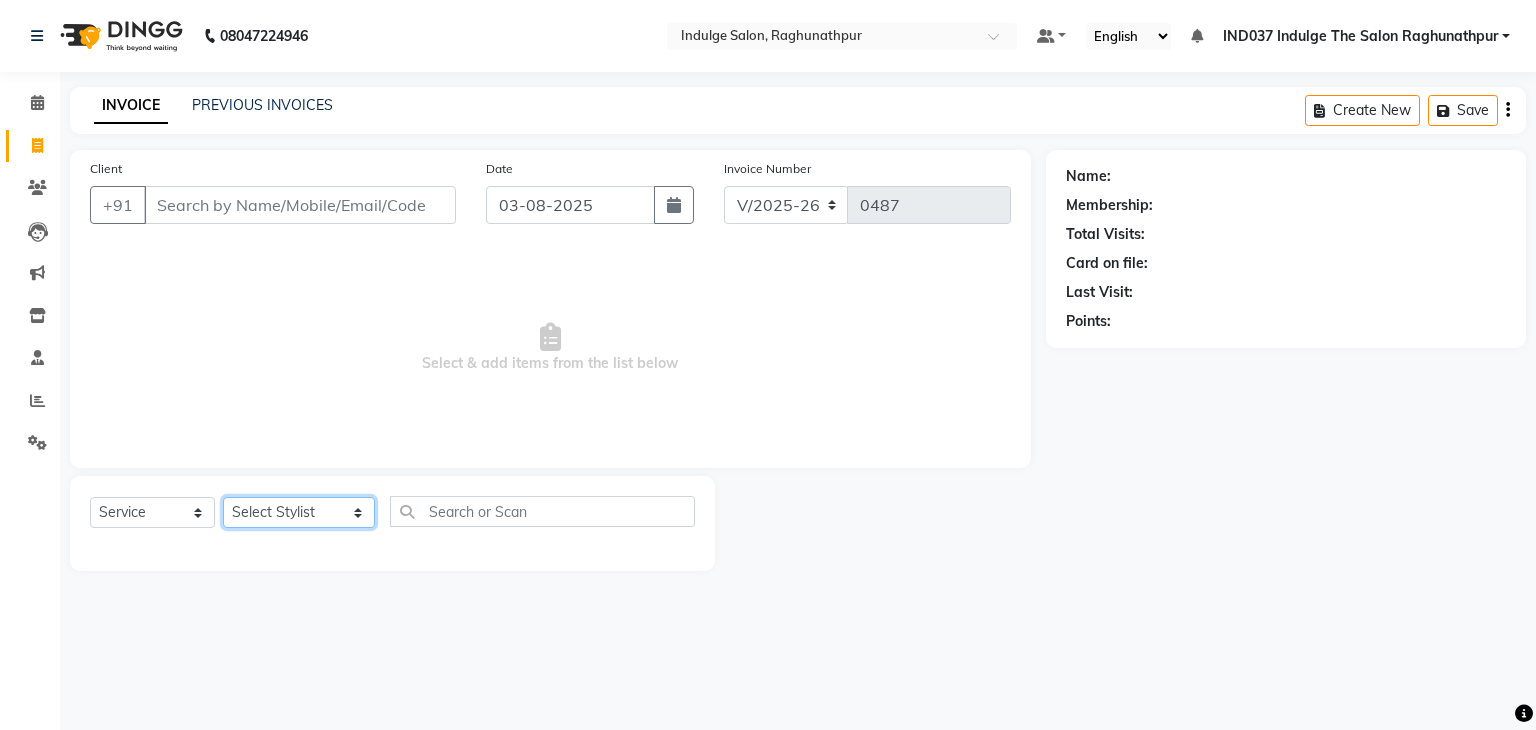 click on "Select Stylist Amir Ethan Happy IND037 Indulge The Salon Raghunathpur kartikey Nazia partha Rehan Roshan Sameer  shivangi  SWATI" 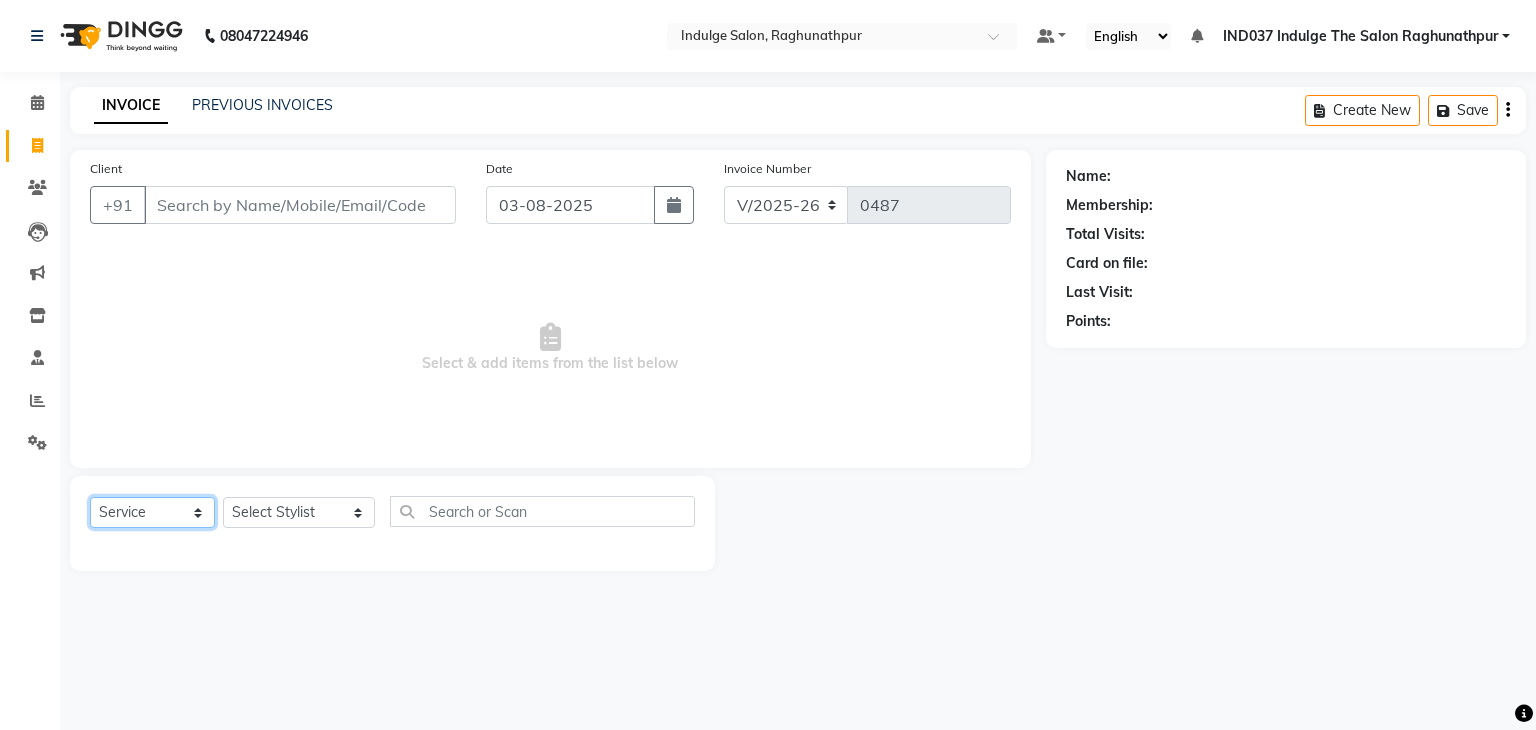 click on "Select  Service  Product  Membership  Package Voucher Prepaid Gift Card" 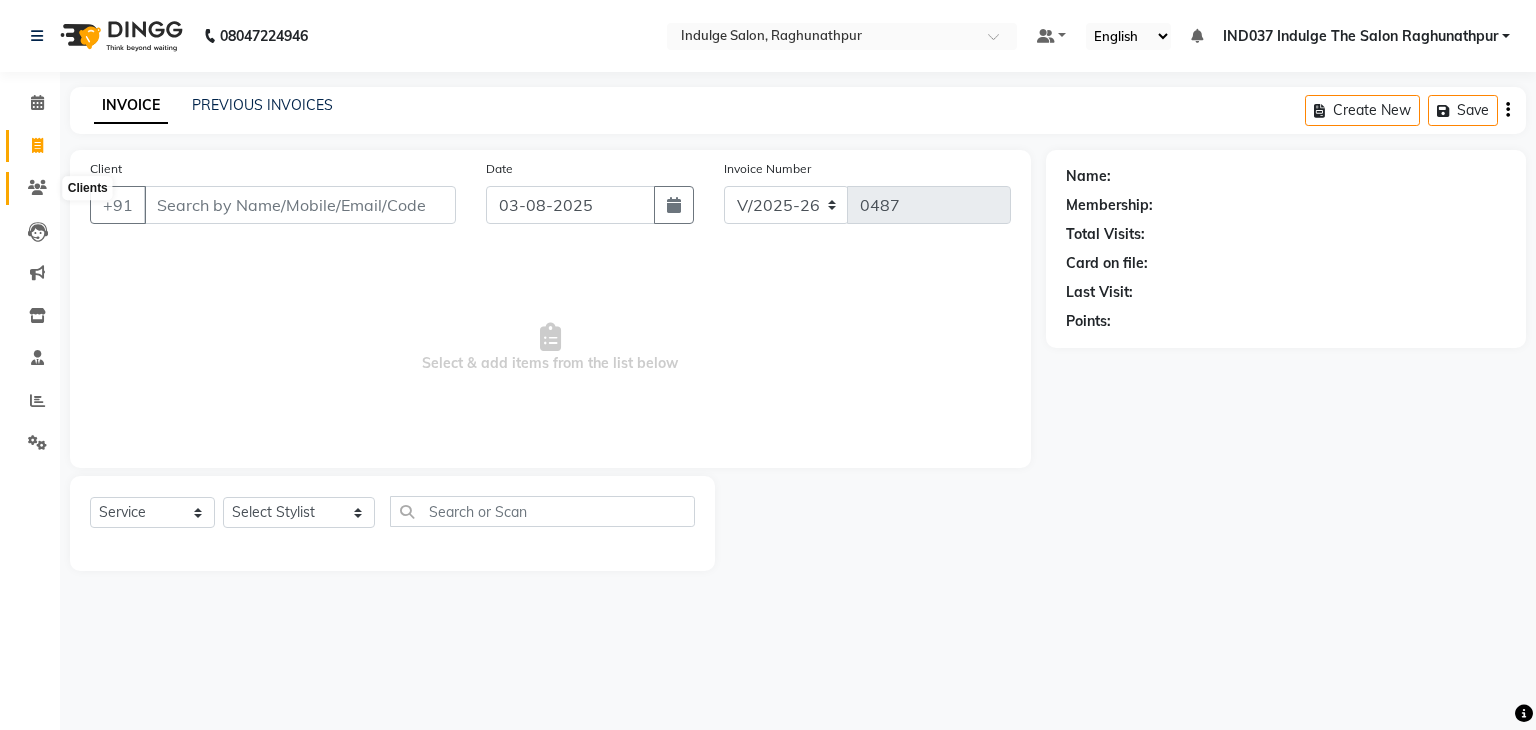 click 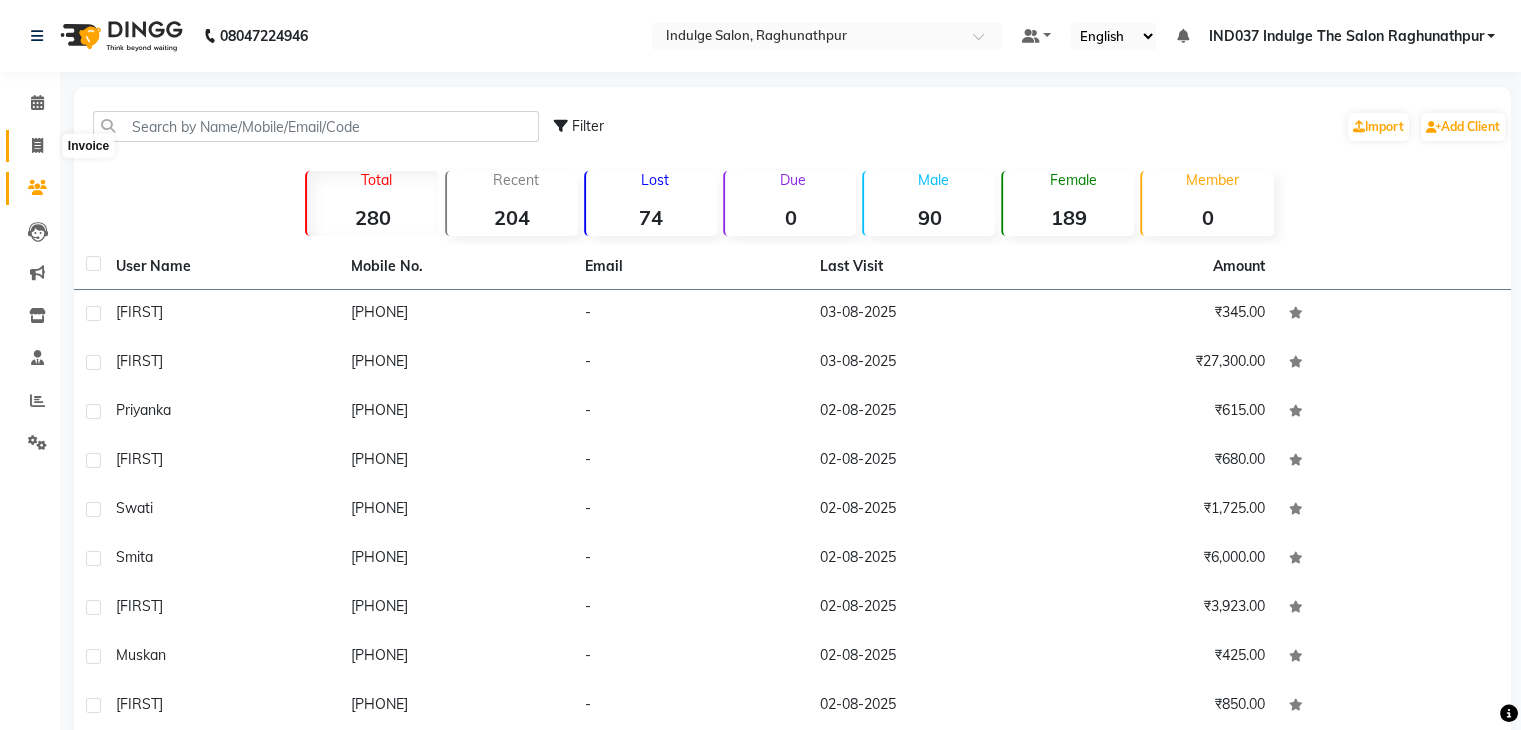 click 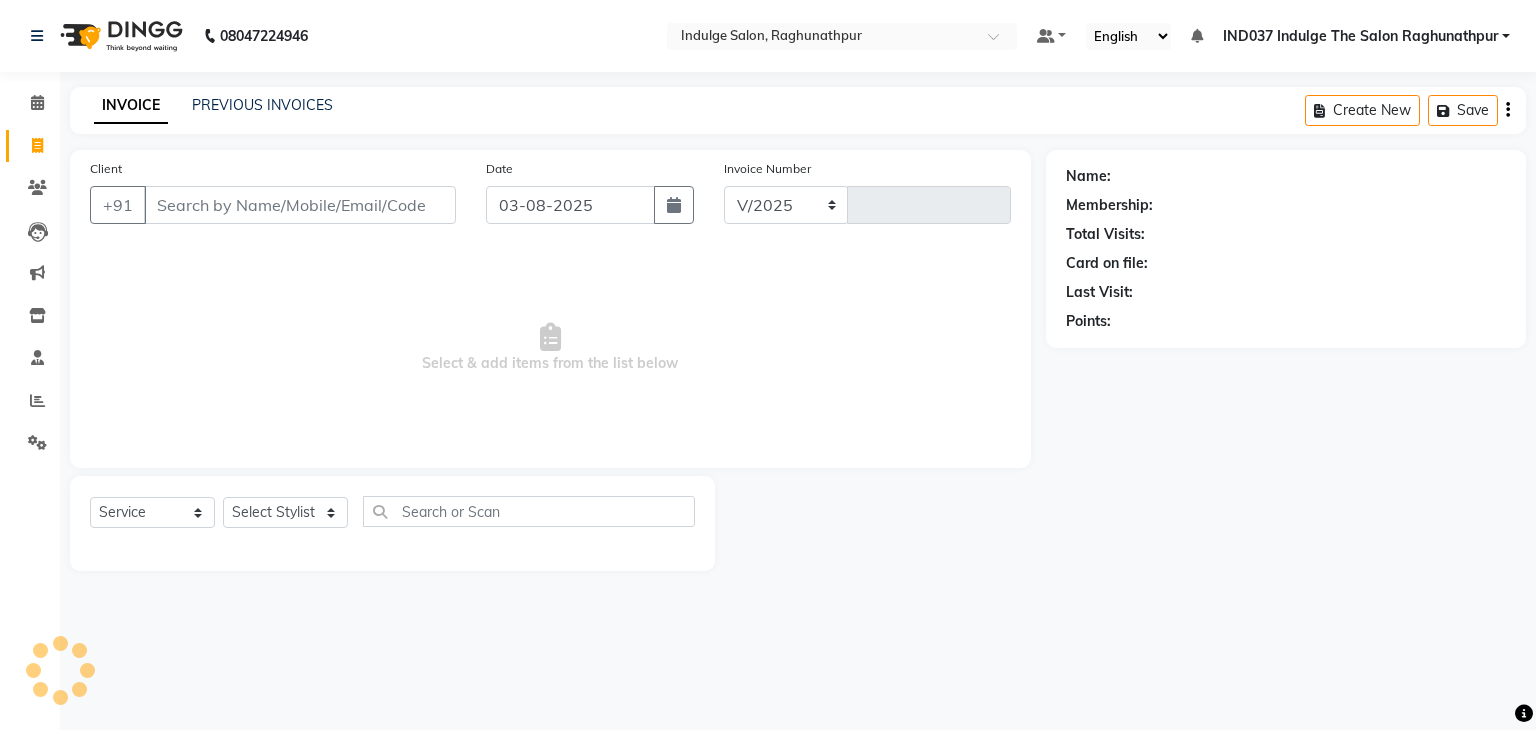 select on "7475" 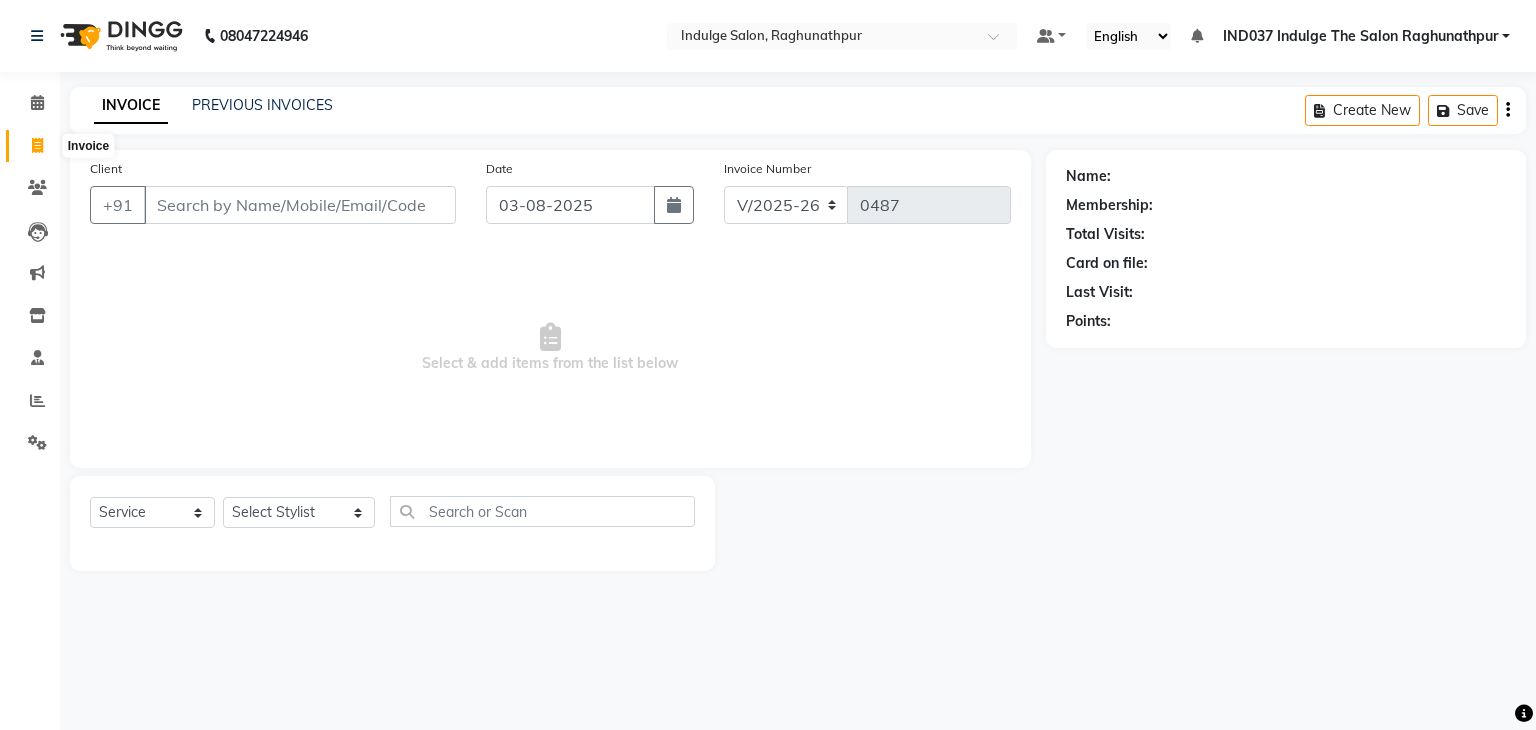 click 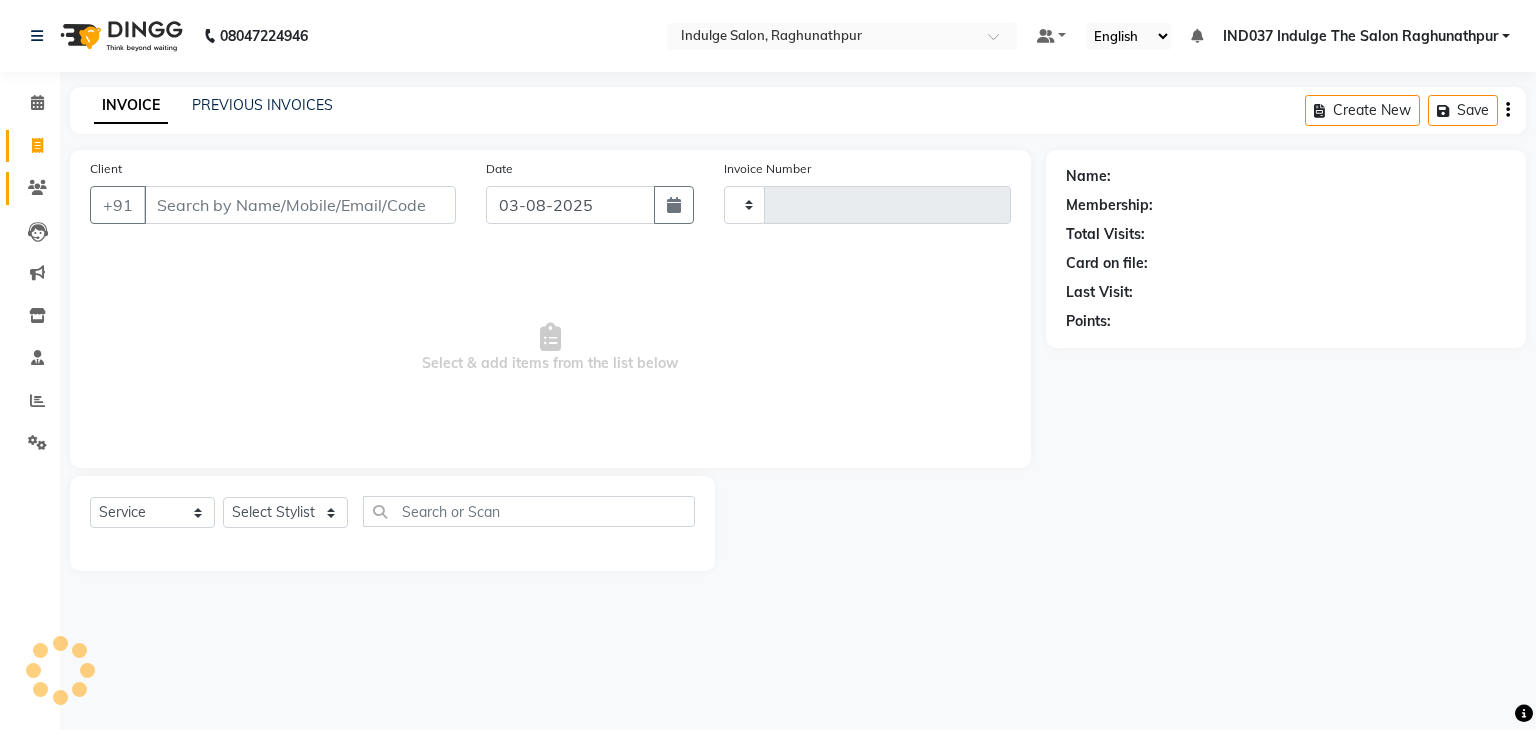 type on "0487" 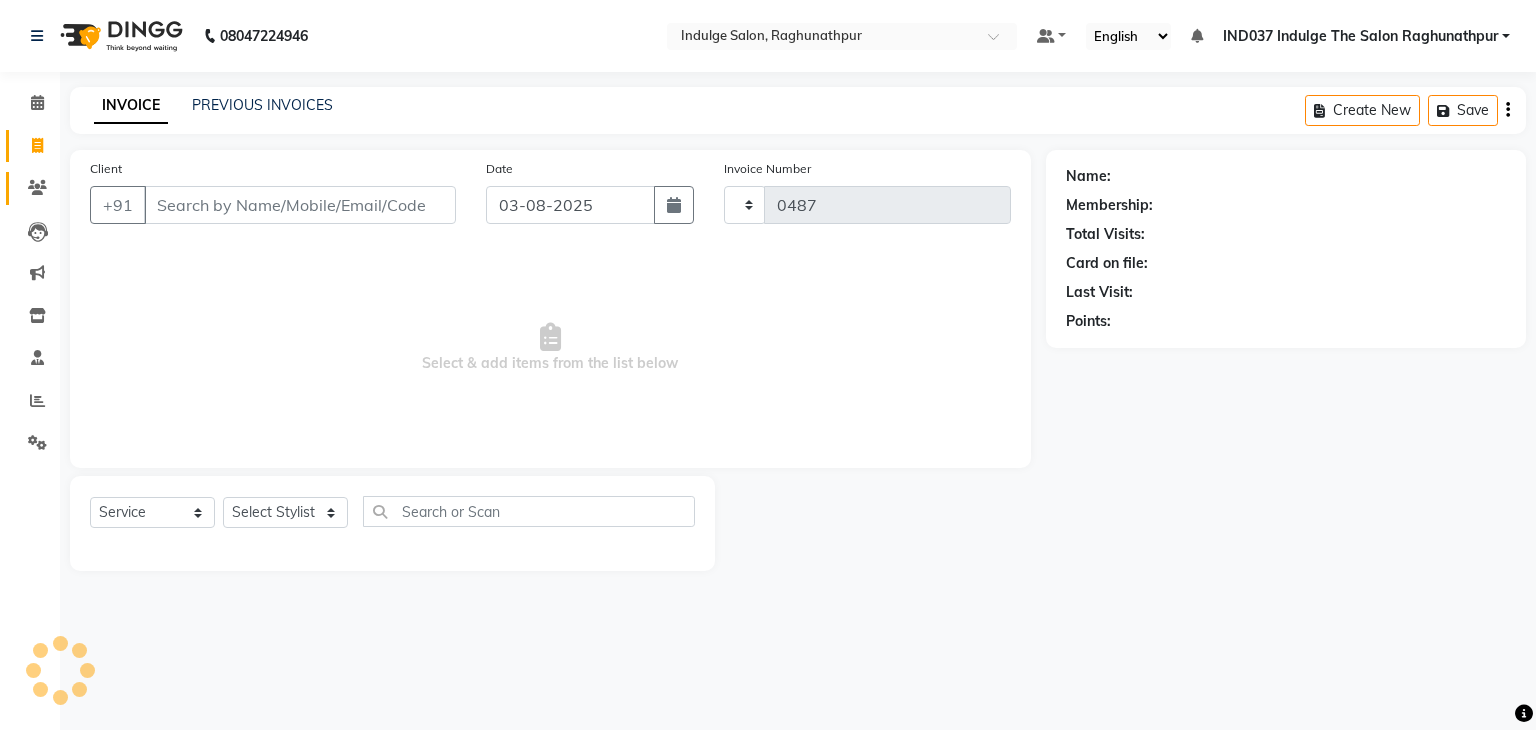 select on "7475" 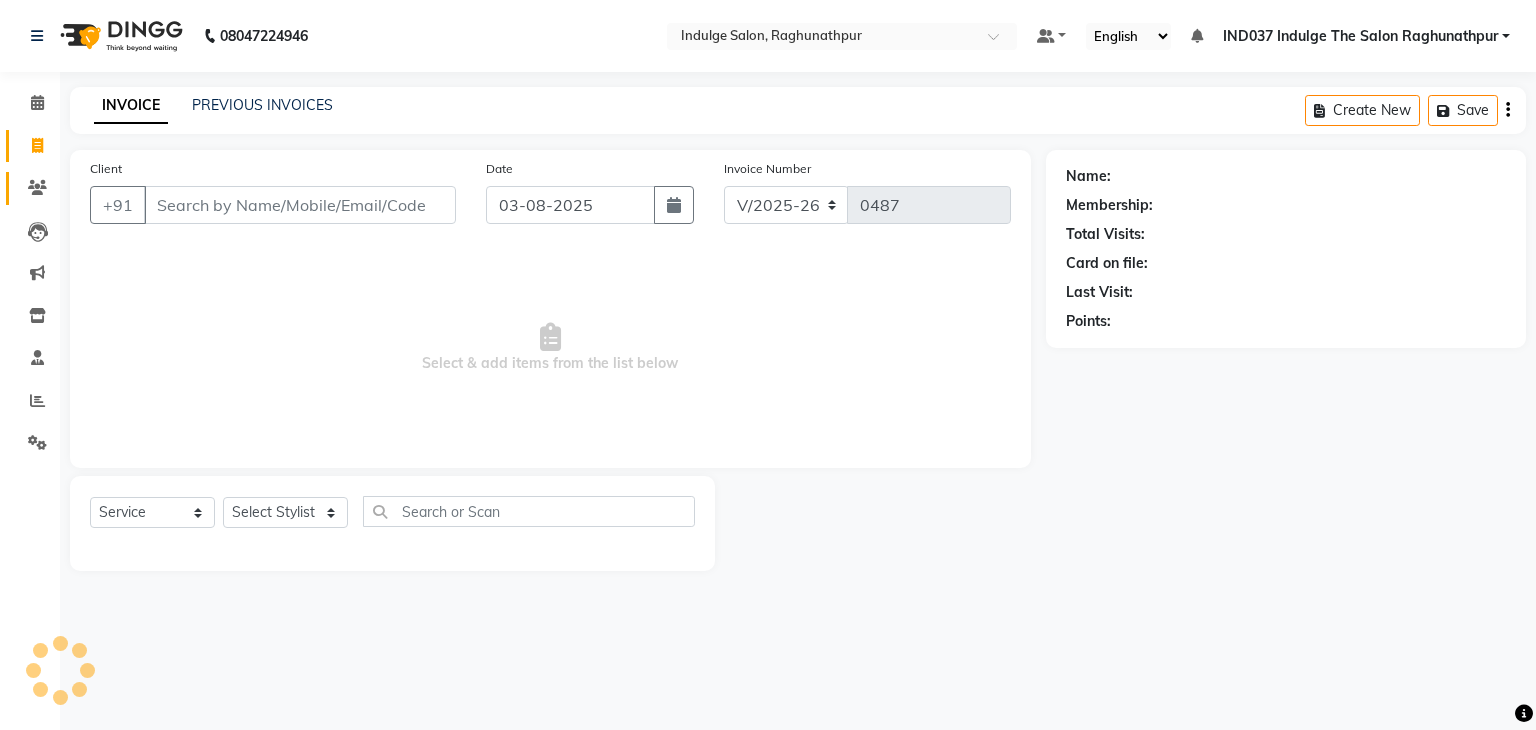 click on "Clients" 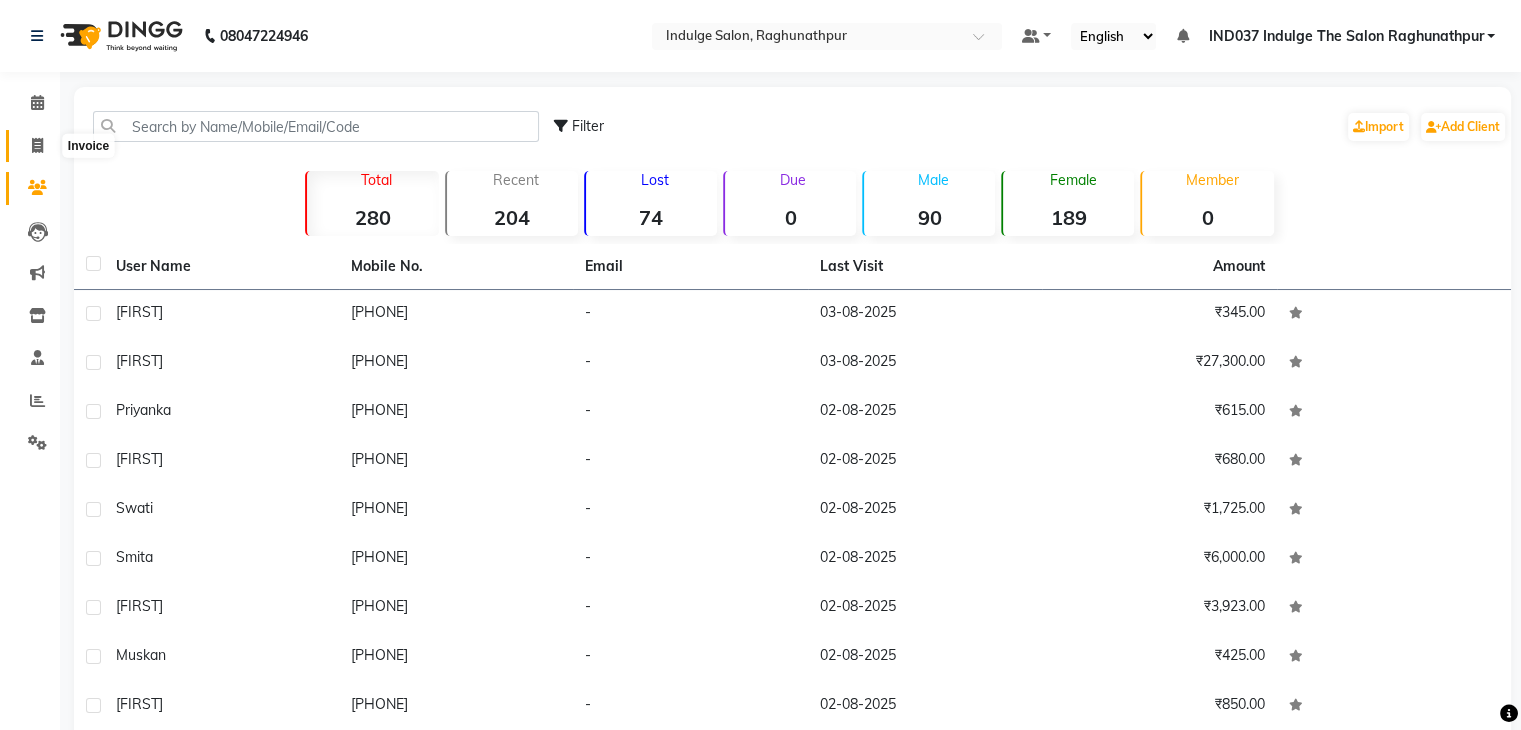 click 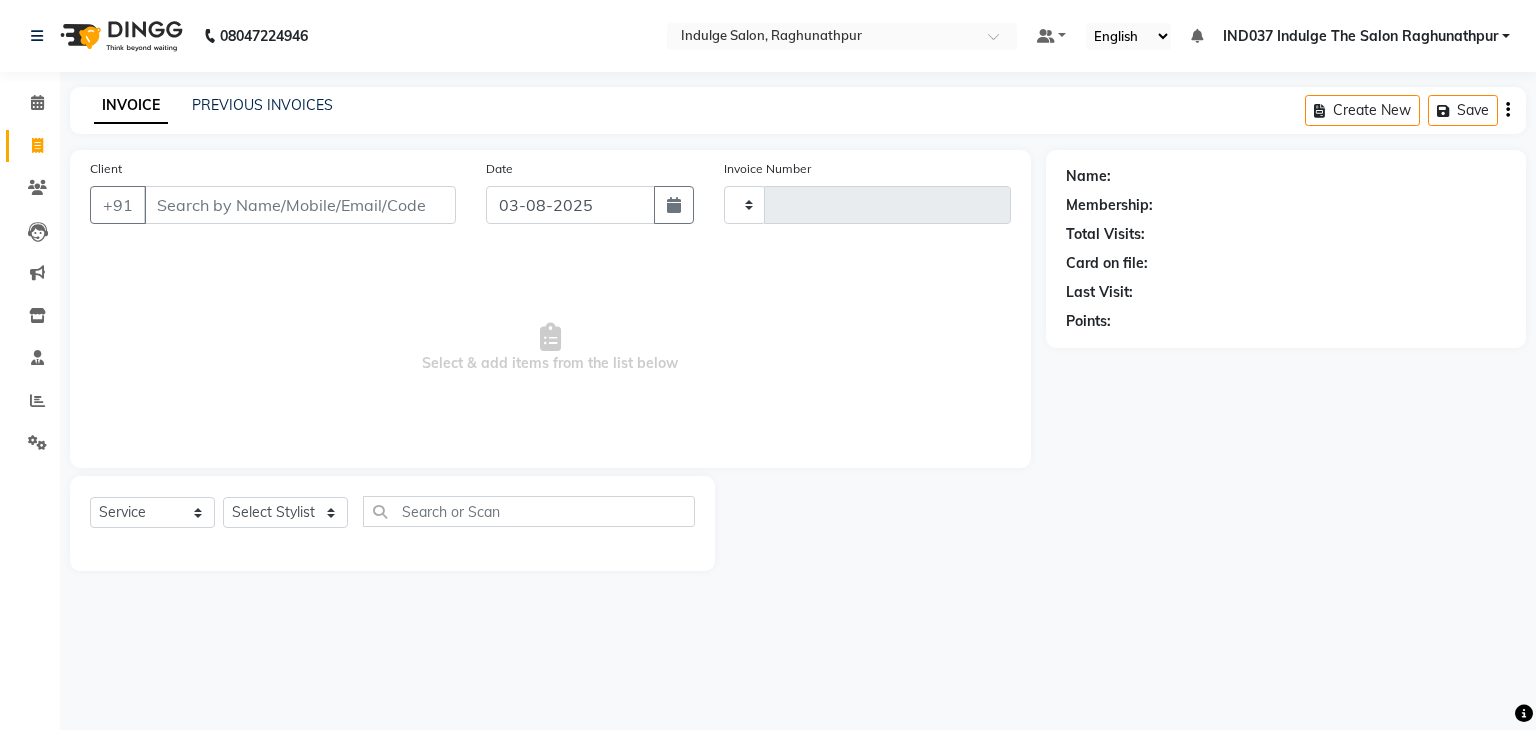 type on "0487" 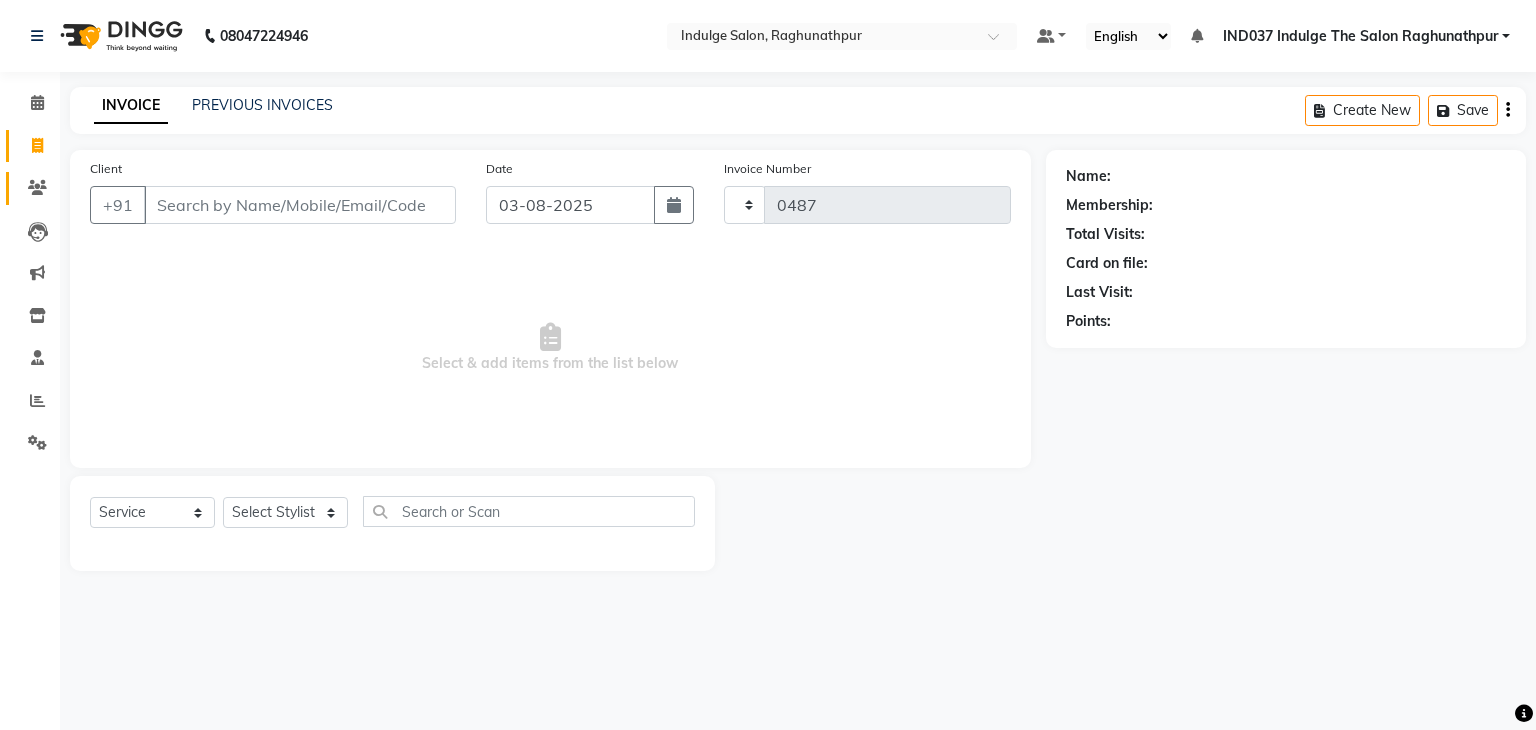select on "7475" 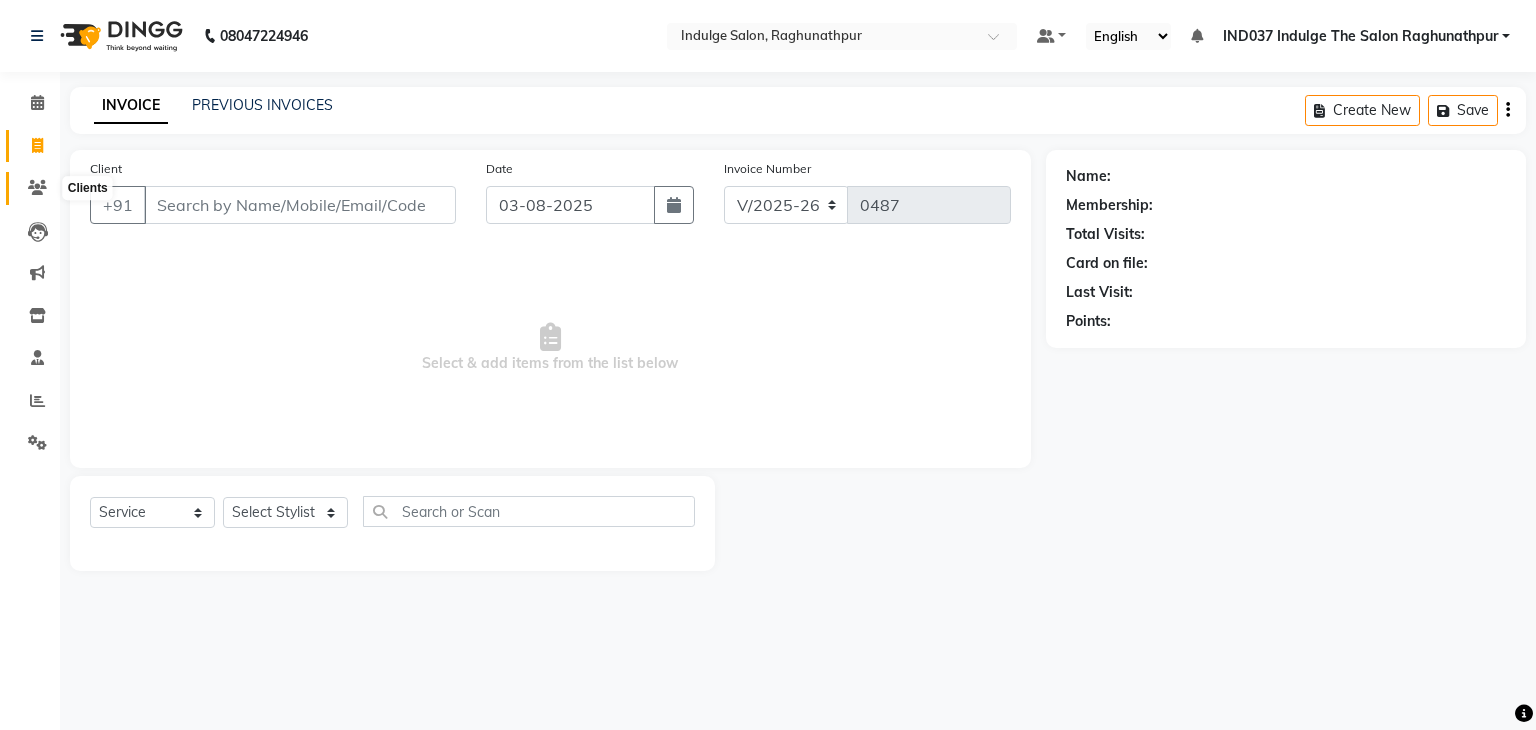 click 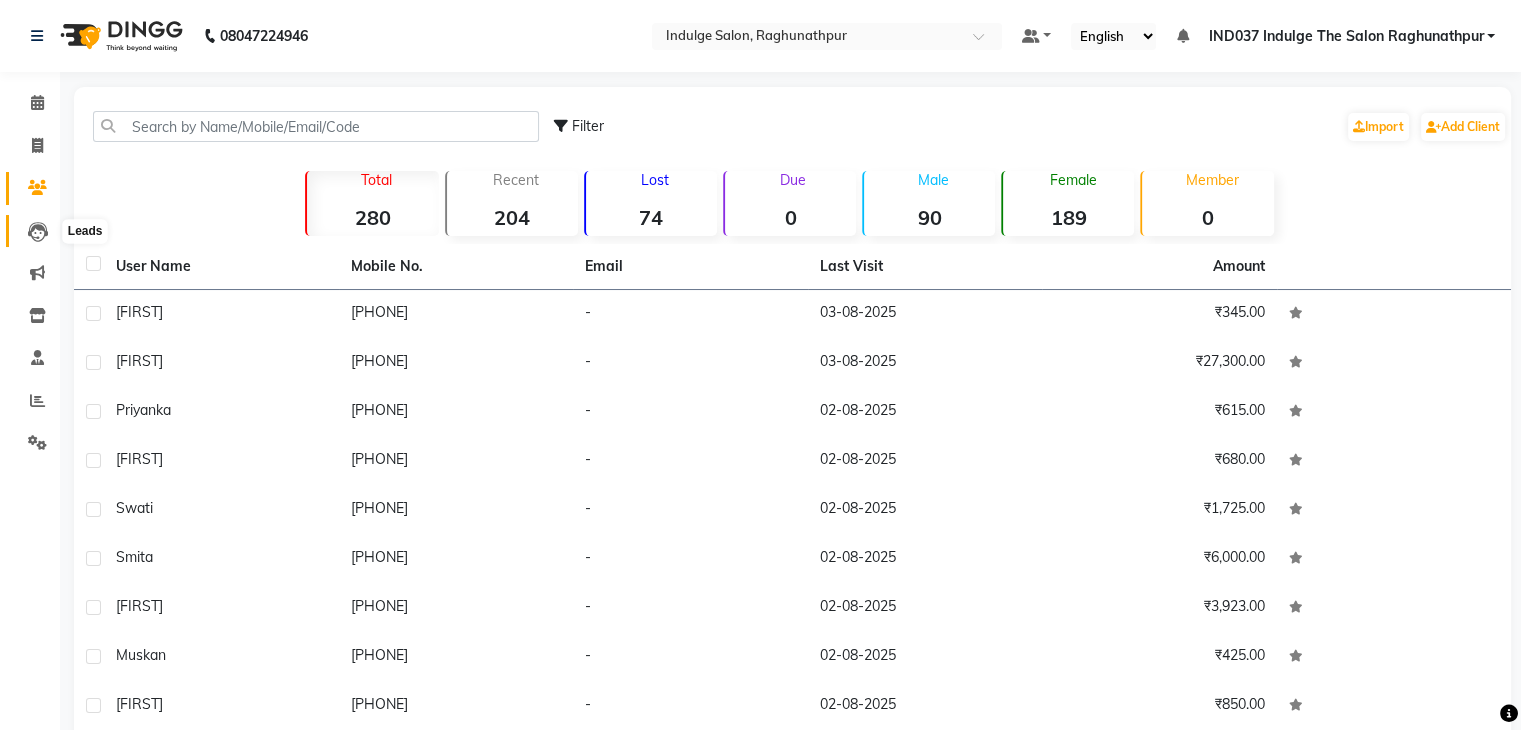 click 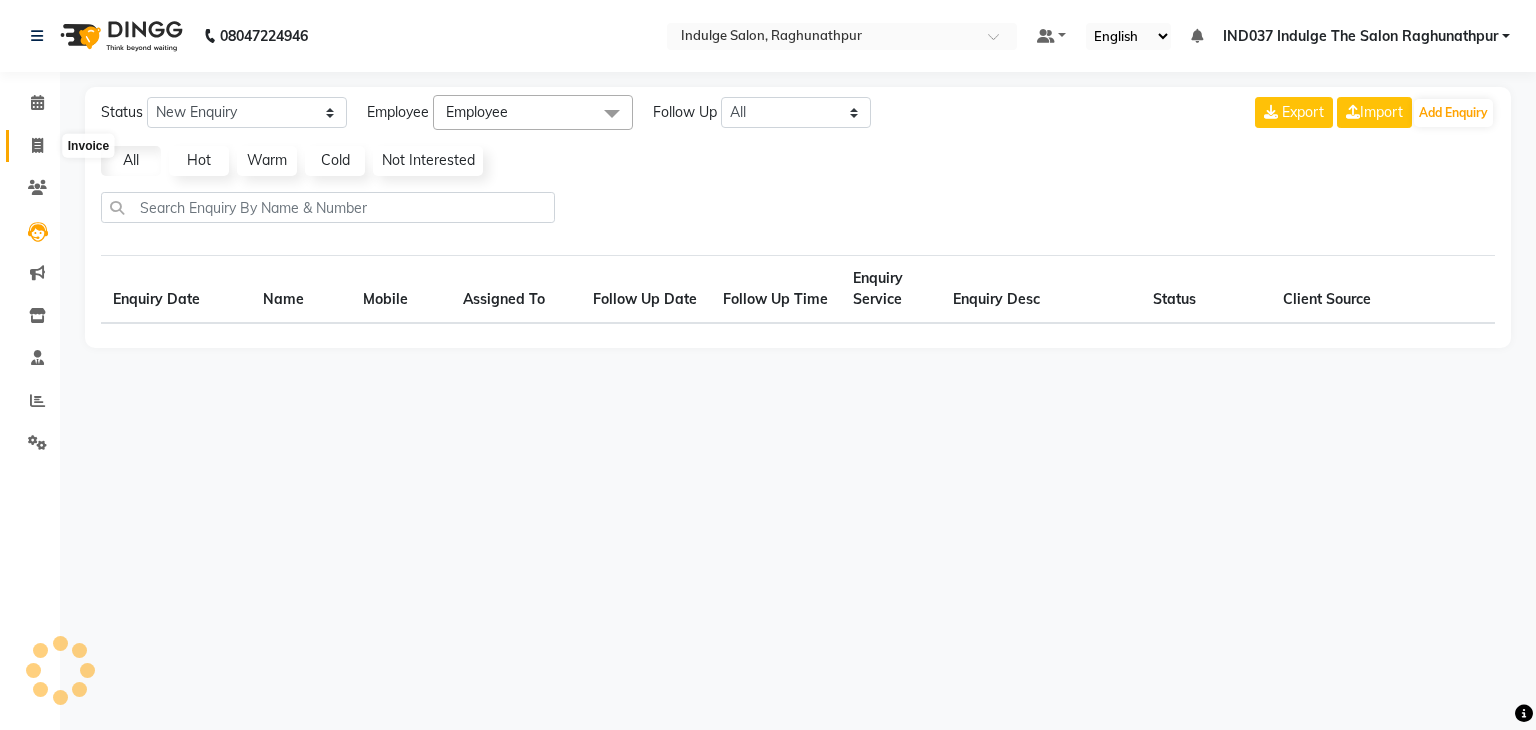 select on "10" 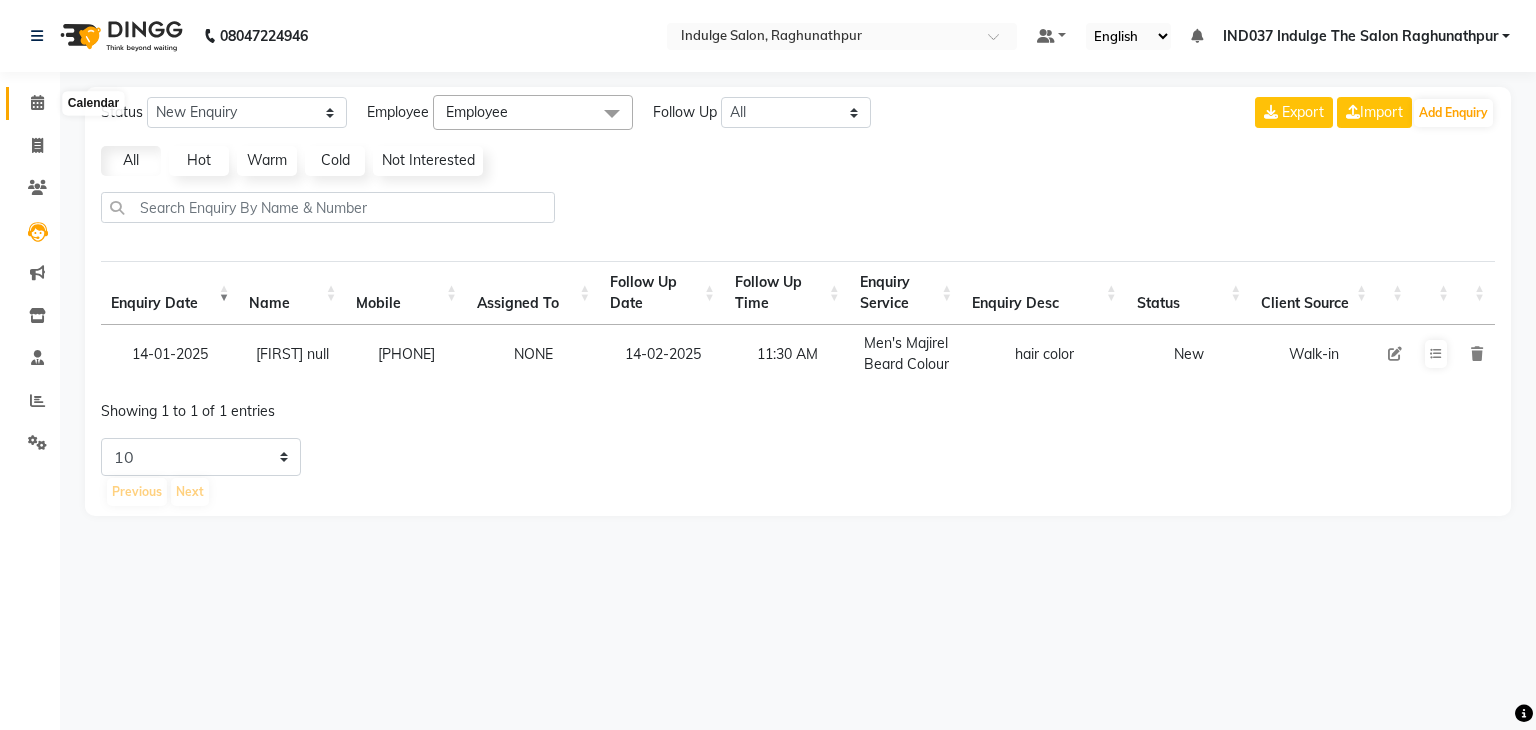 click 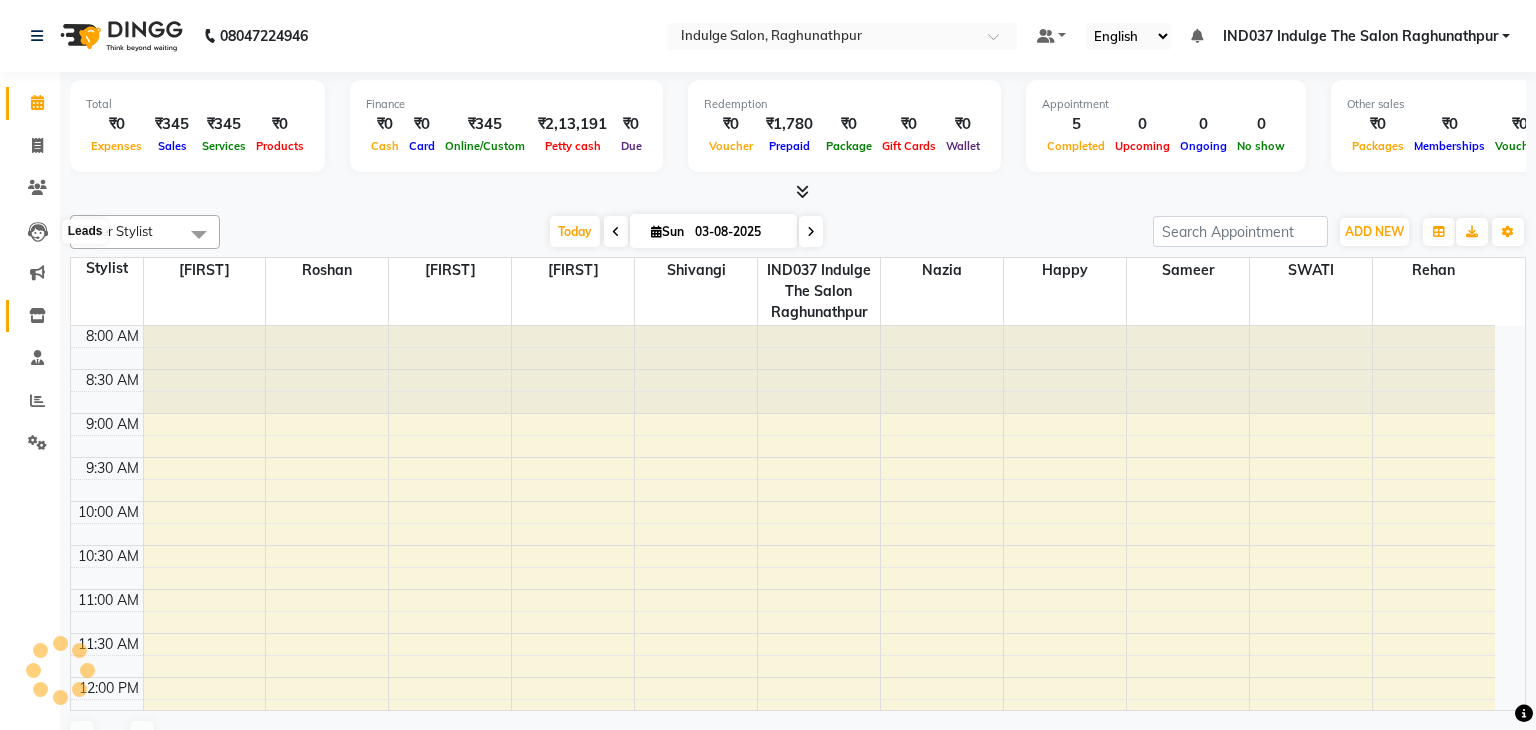 scroll, scrollTop: 0, scrollLeft: 0, axis: both 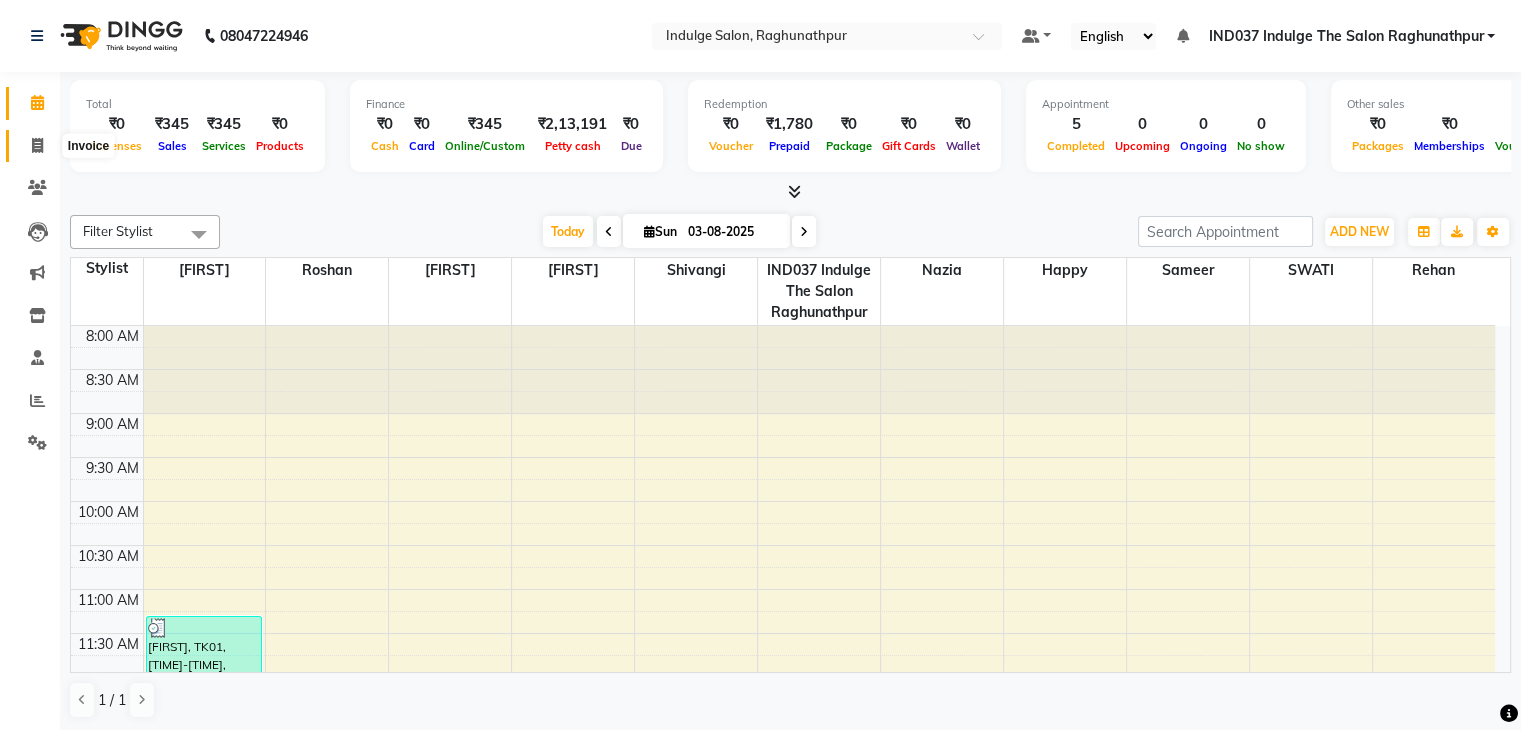 click 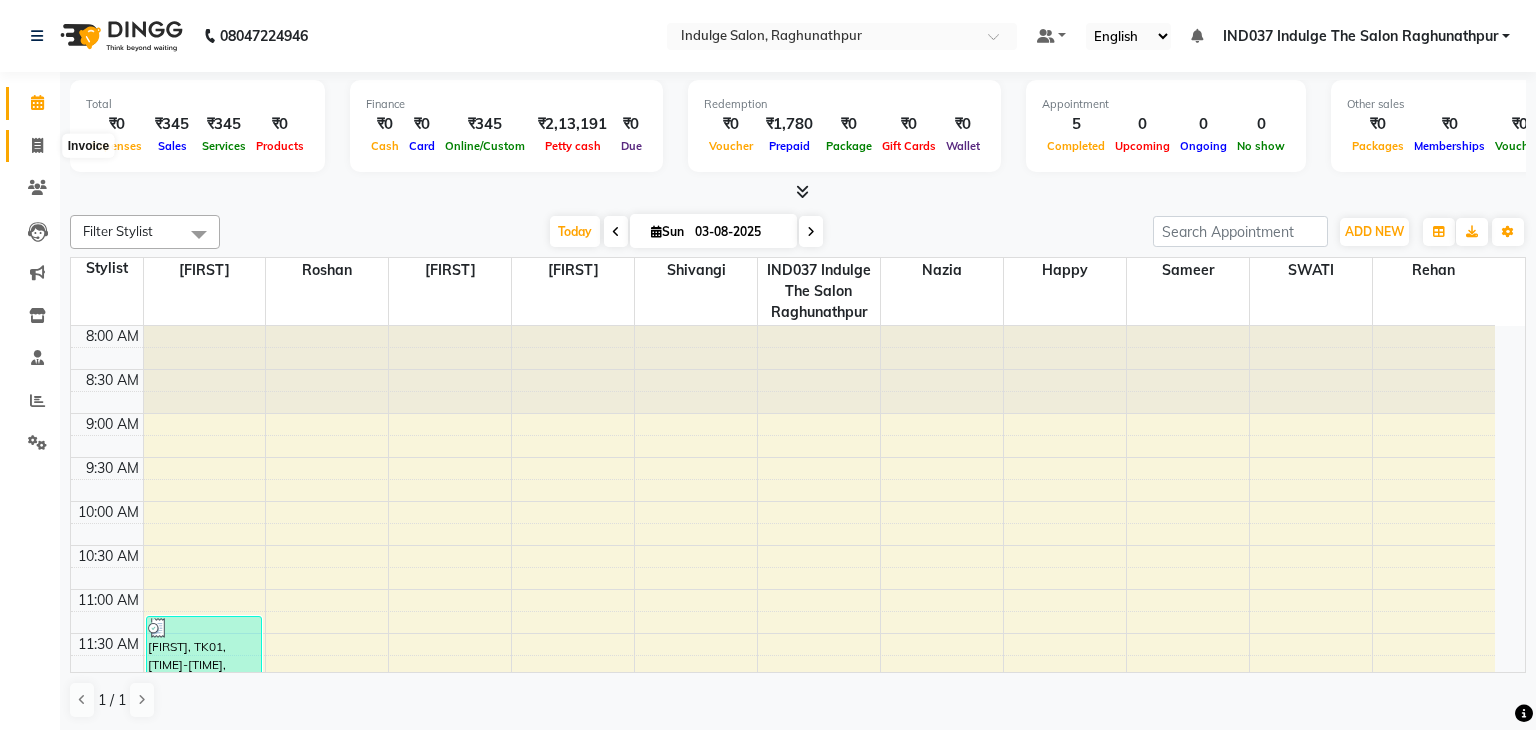 select on "service" 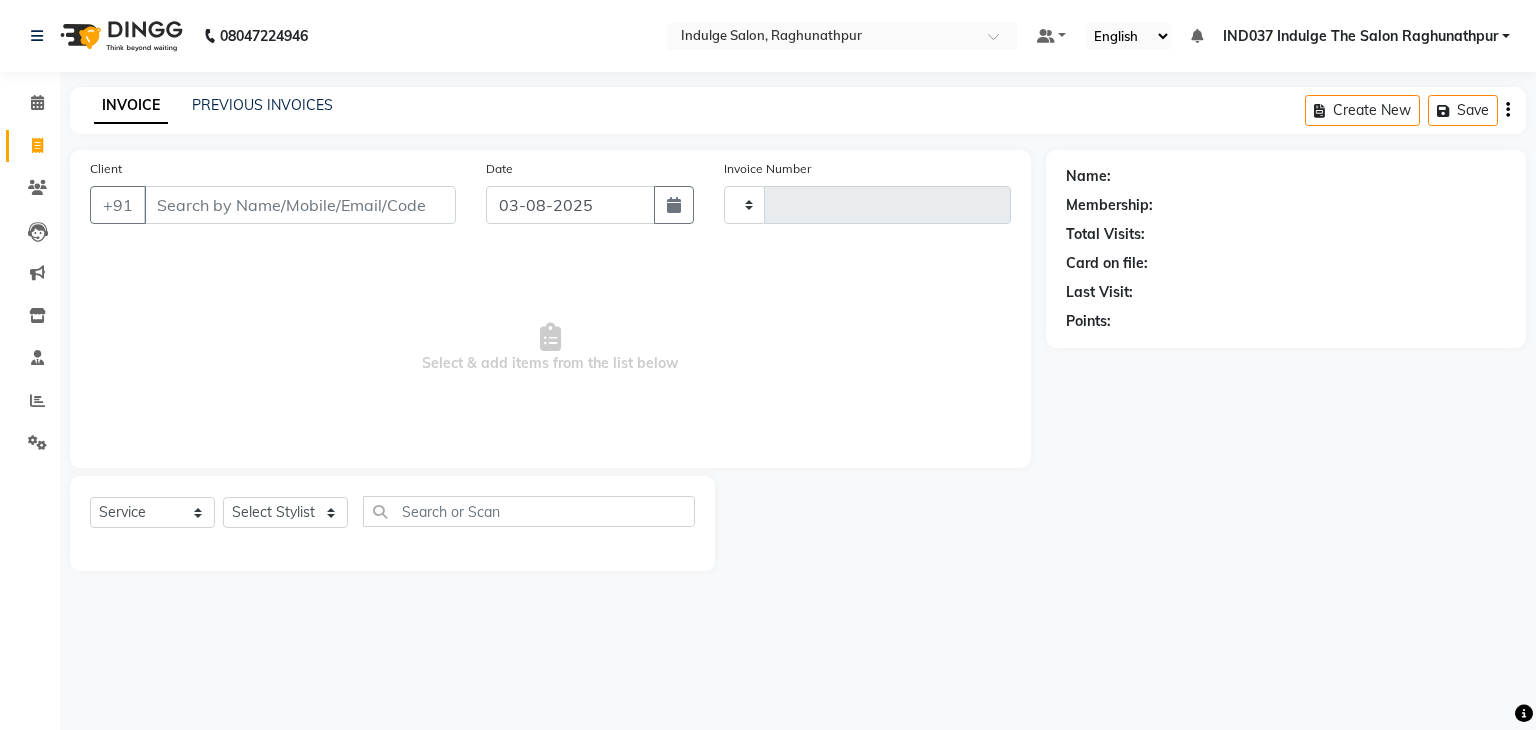 type on "0487" 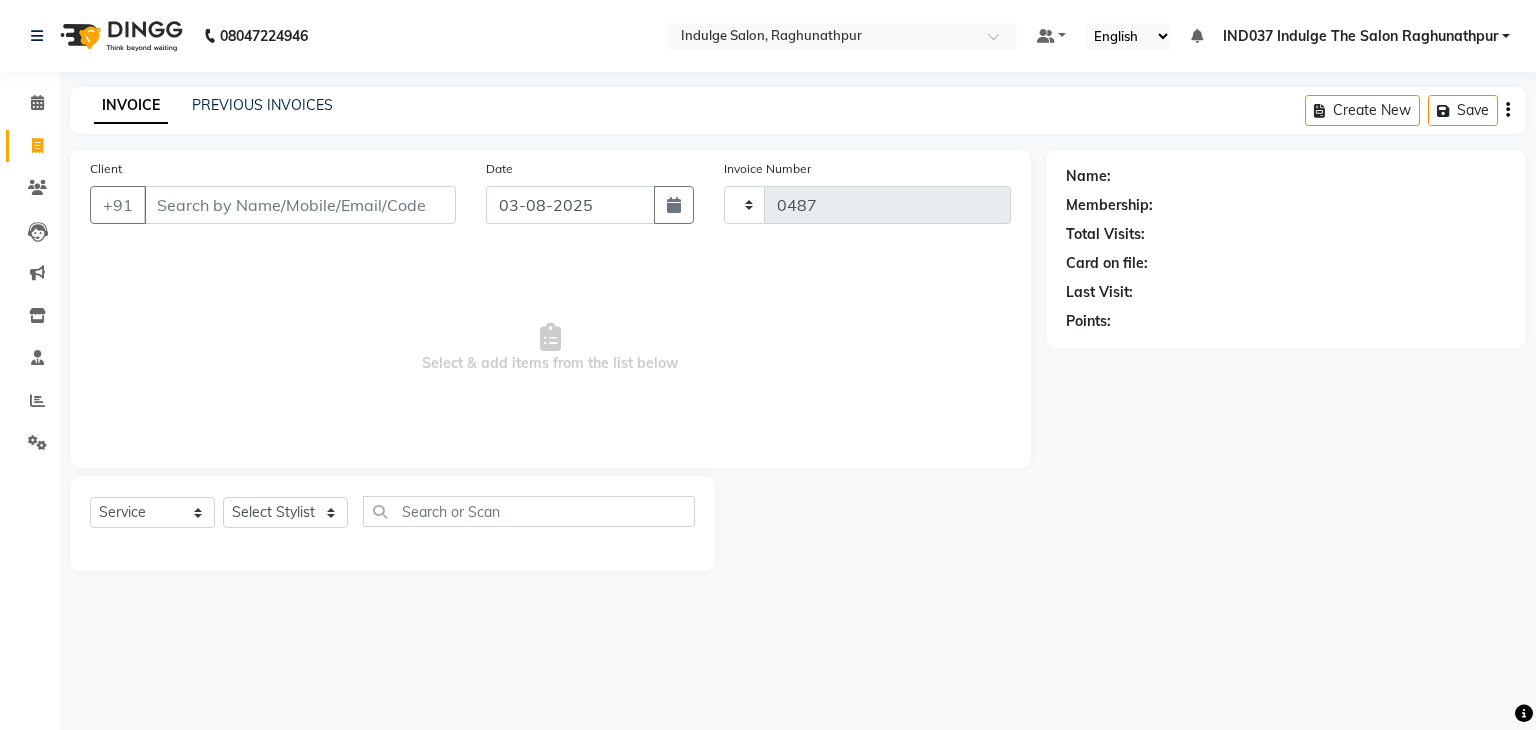 select on "7475" 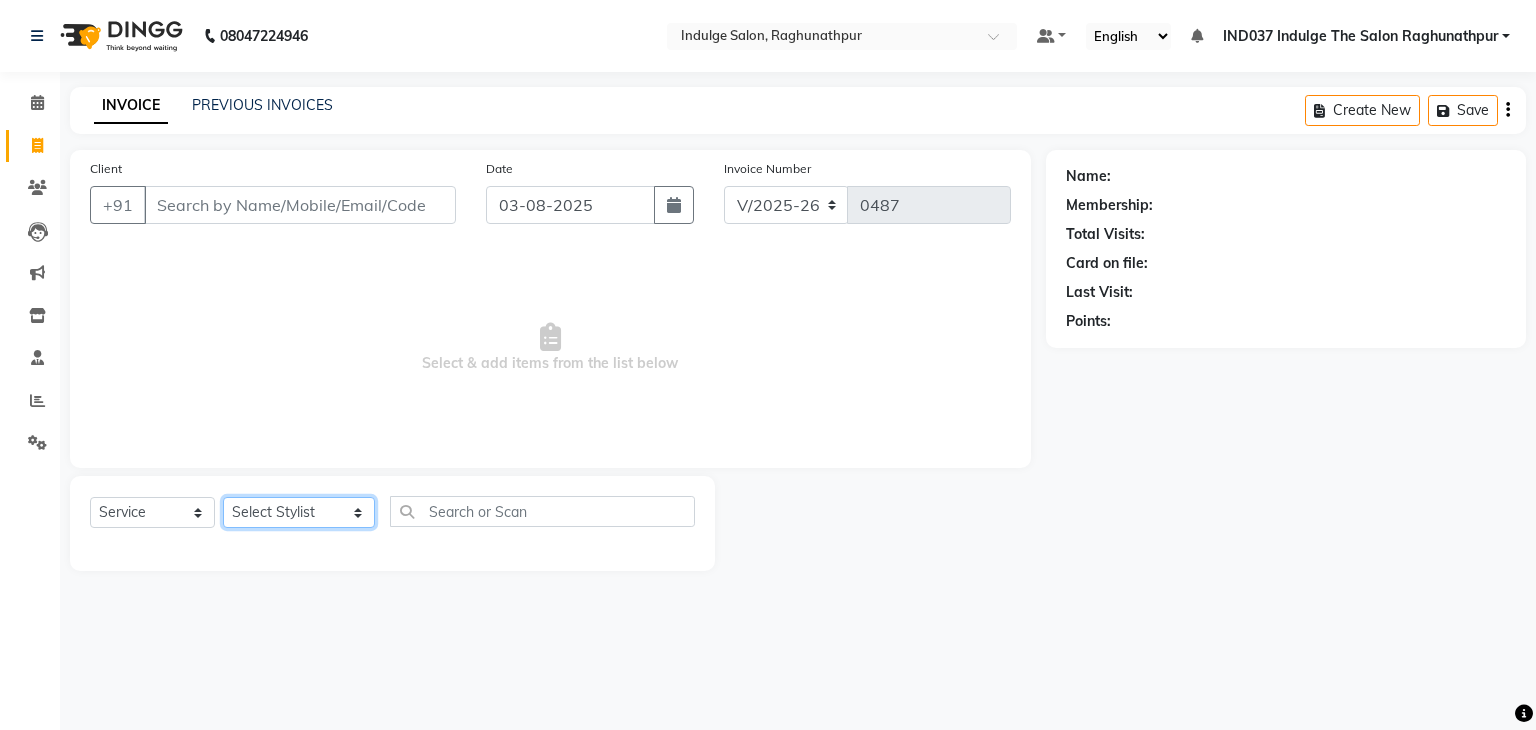 click on "Select Stylist Amir Ethan Happy IND037 Indulge The Salon Raghunathpur kartikey Nazia partha Rehan Roshan Sameer  shivangi  SWATI" 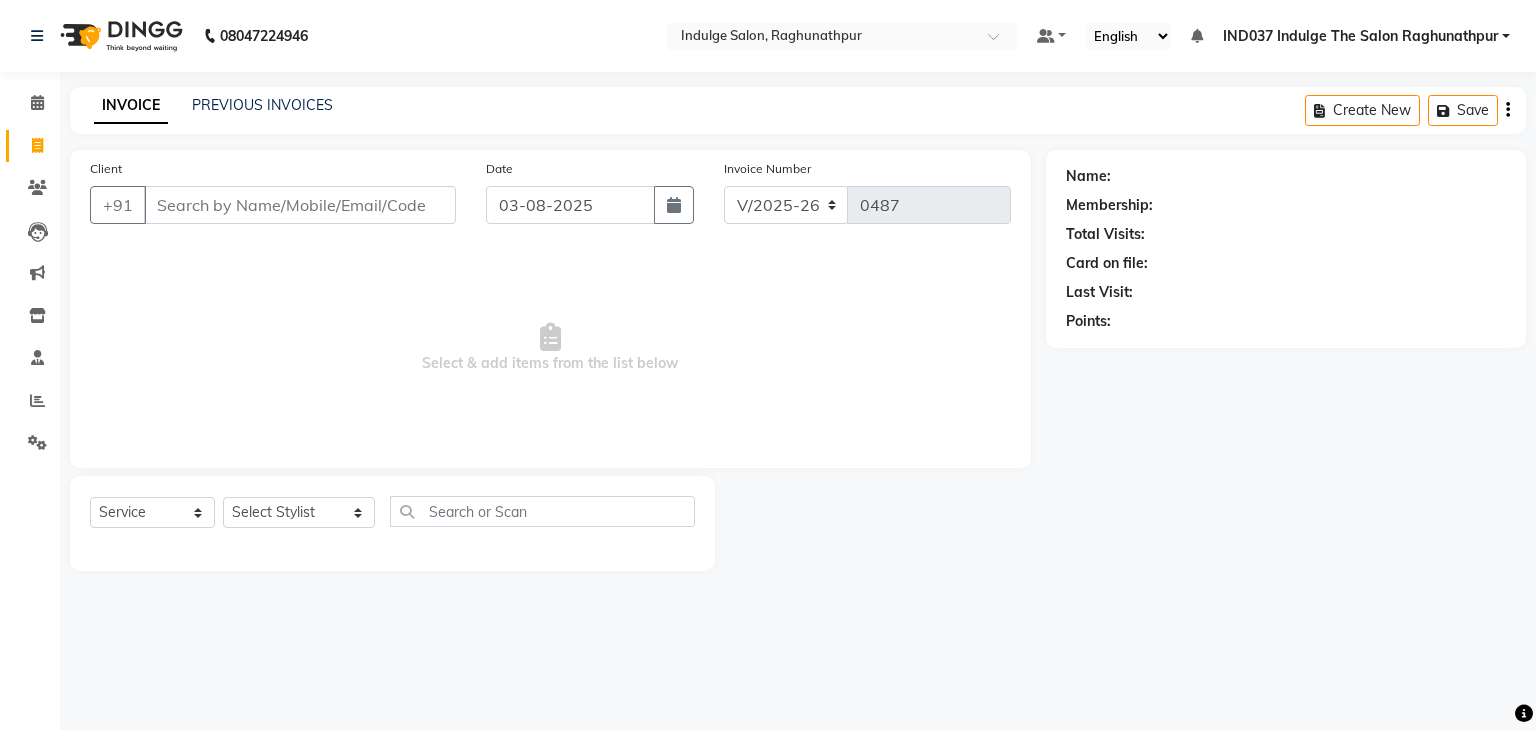 click on "Select Location × Indulge Salon, Raghunathpur Default Panel My Panel English ENGLISH Español العربية मराठी हिंदी ગુજરાતી தமிழ் 中文 Notifications nothing to show IND037 Indulge The Salon Raghunathpur Manage Profile Change Password Sign out Version:3.15.11 ☀ Indulge Salon, Raghunathpur Calendar Invoice Clients Leads Marketing Inventory Staff Reports Settings Completed InProgress Upcoming Dropped Tentative Check-In Confirm Bookings Generate Report Segments Page Builder INVOICE PREVIOUS INVOICES Create New Save Client +91 Date [DATE] Invoice Number V/2025 V/2025-26 0487 Select & add items from the list below Select Service Product Membership Package Voucher Prepaid Gift Card Select Stylist Amir Ethan Happy IND037 Indulge The Salon Raghunathpur kartikey Nazia partha Rehan Roshan Sameer shivangi SWATI Name: Membership: Total Visits: Card on file: Last Visit: Points:" at bounding box center [768, 365] 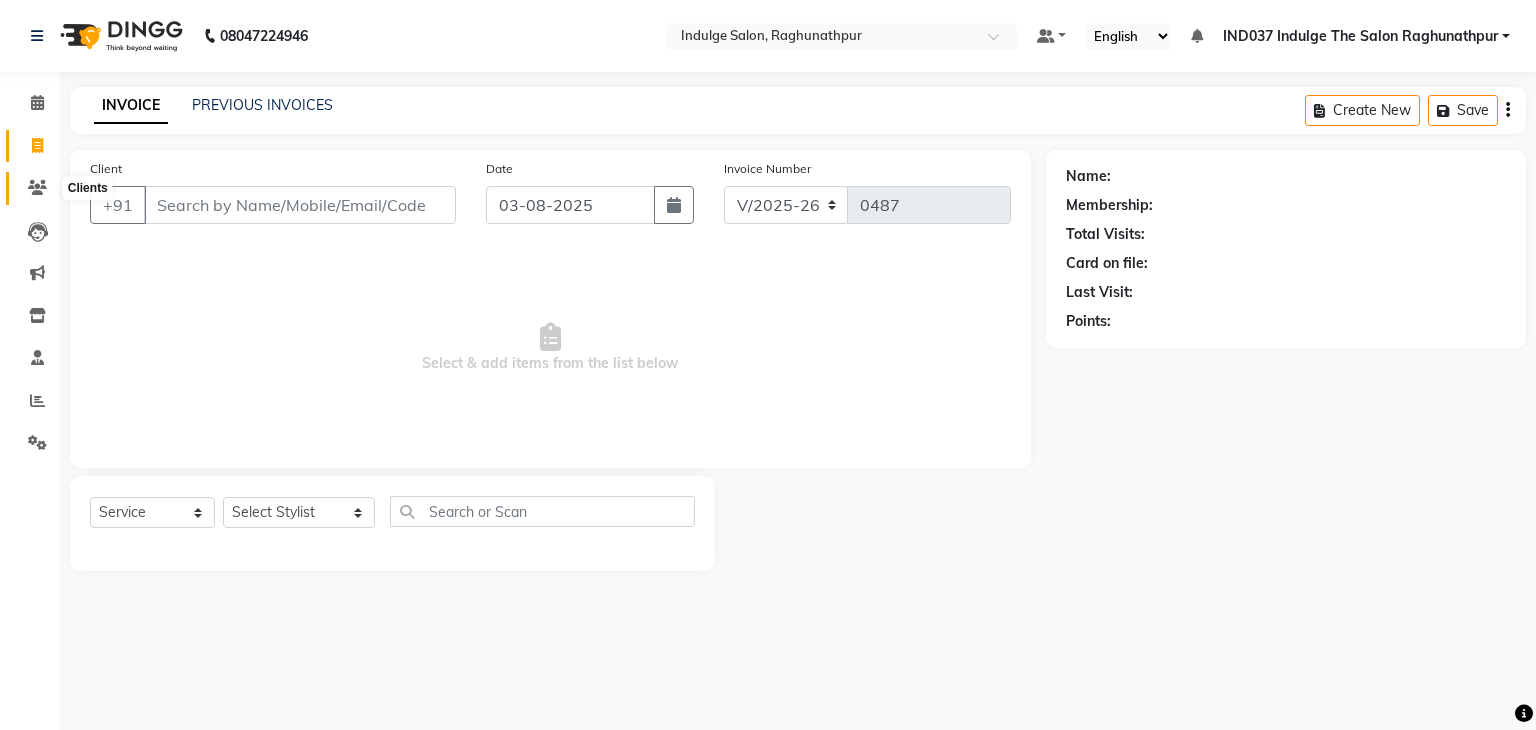 click 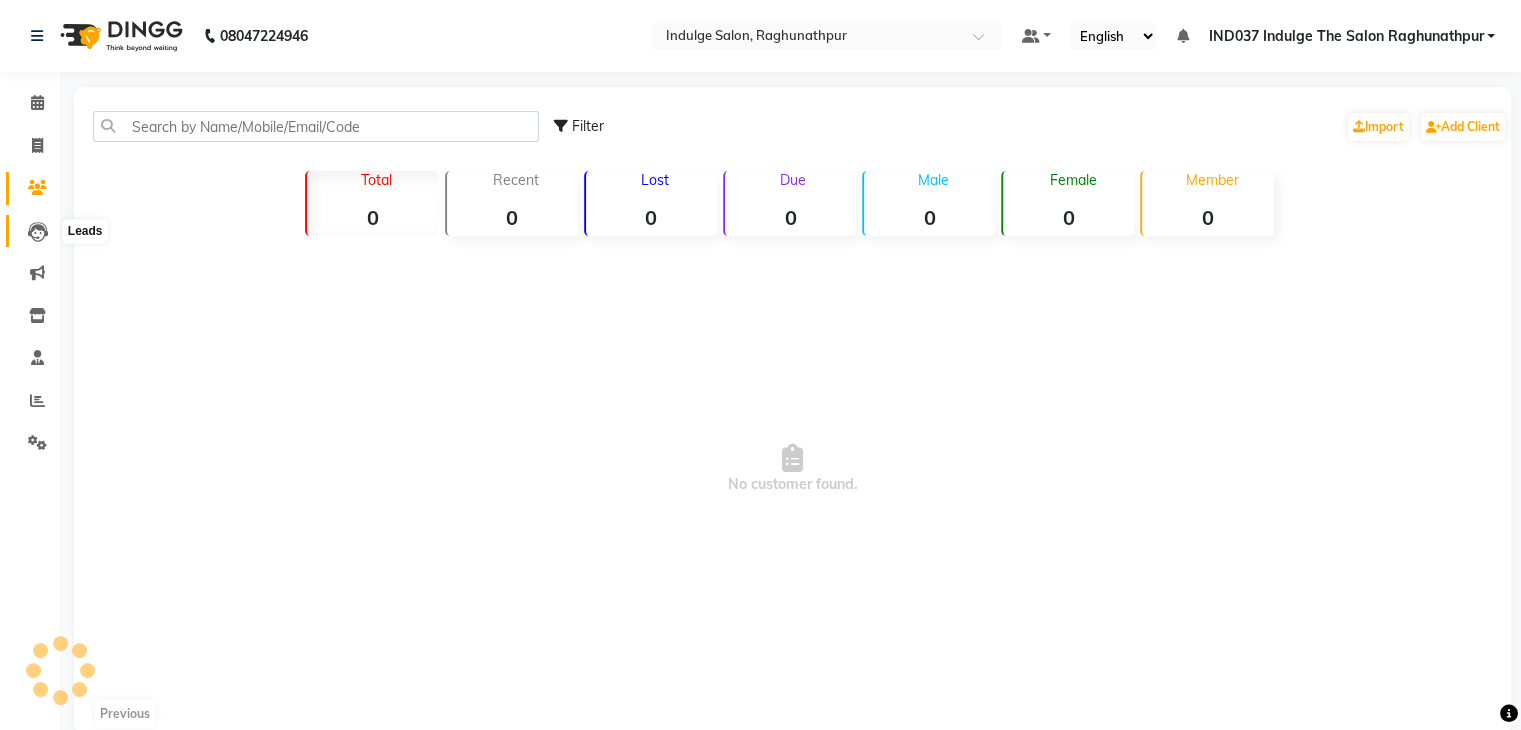 click 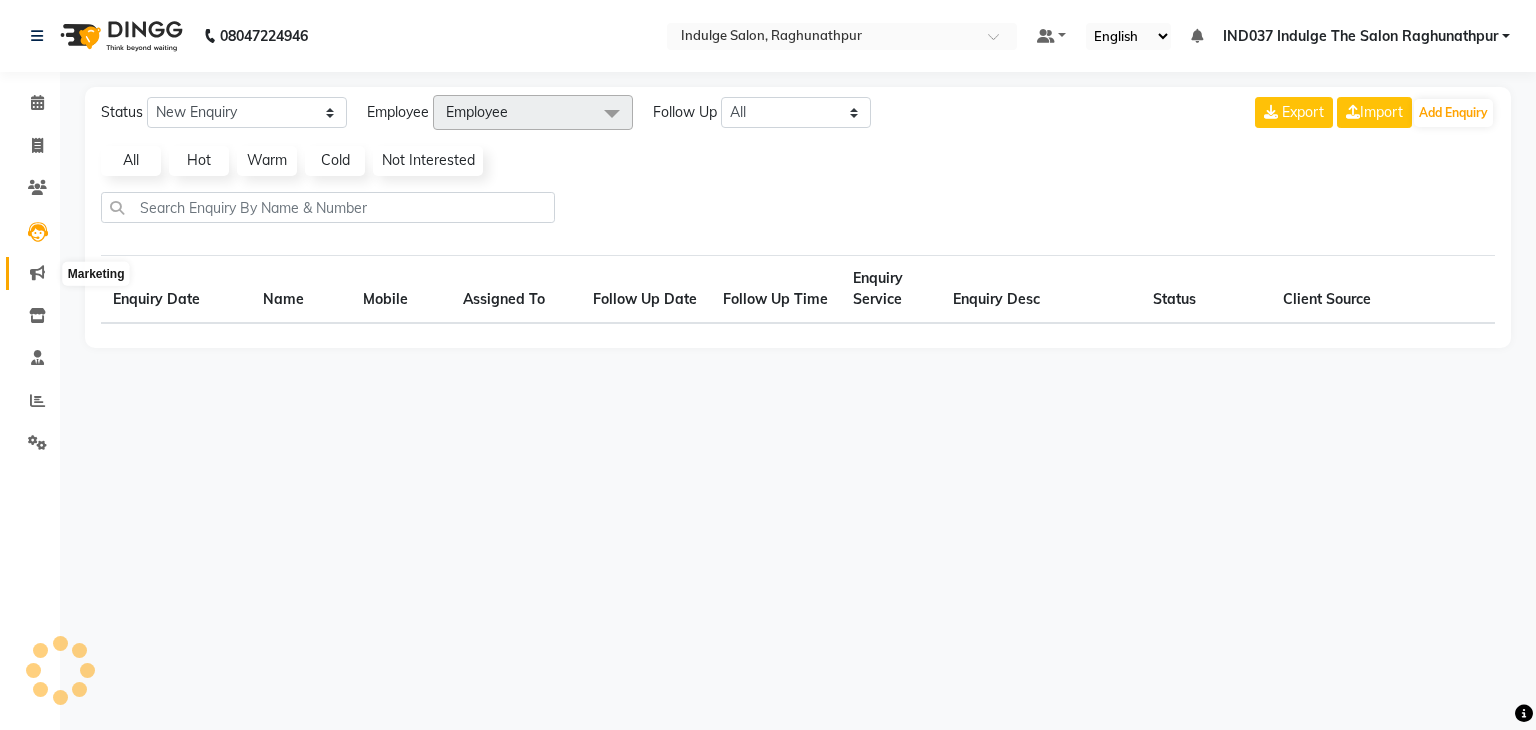 click 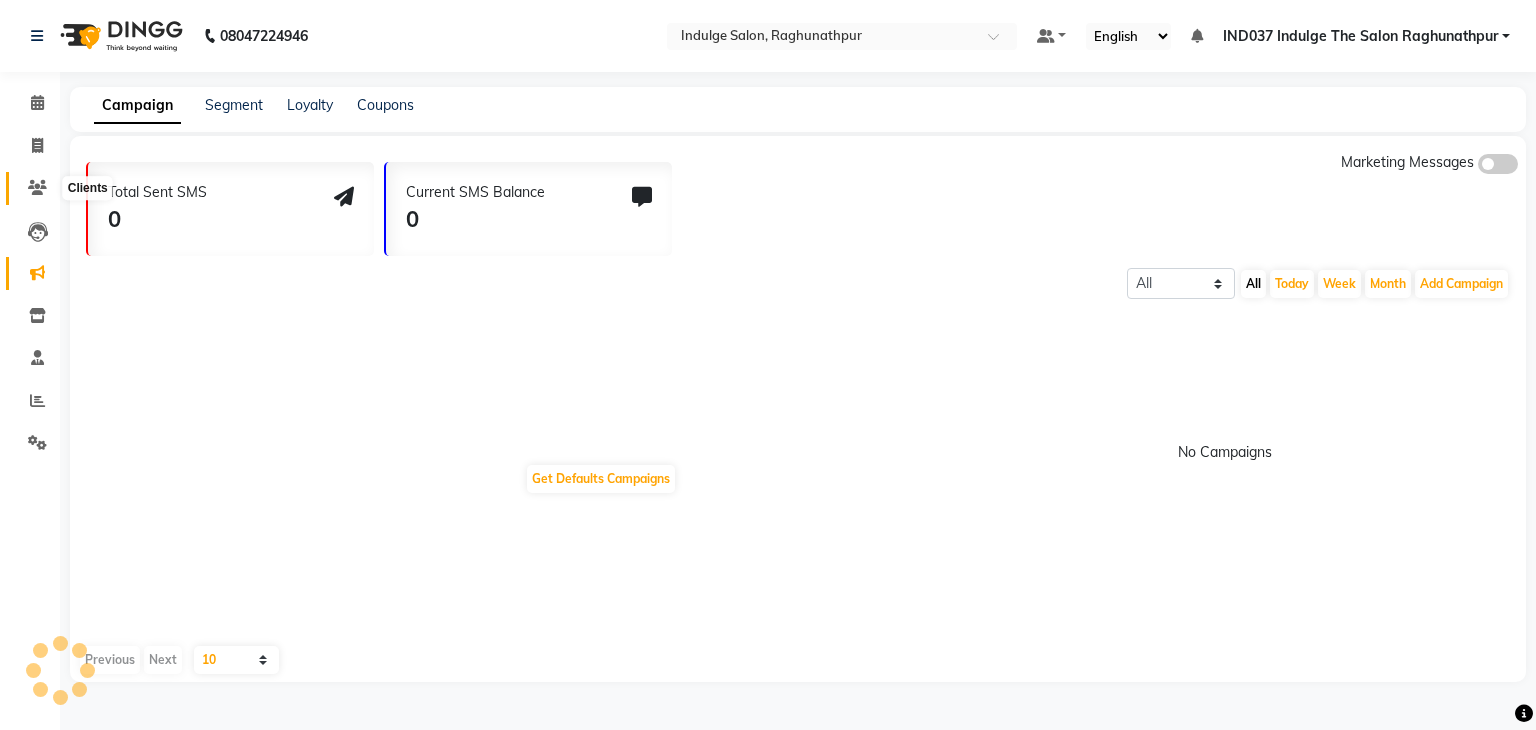 click 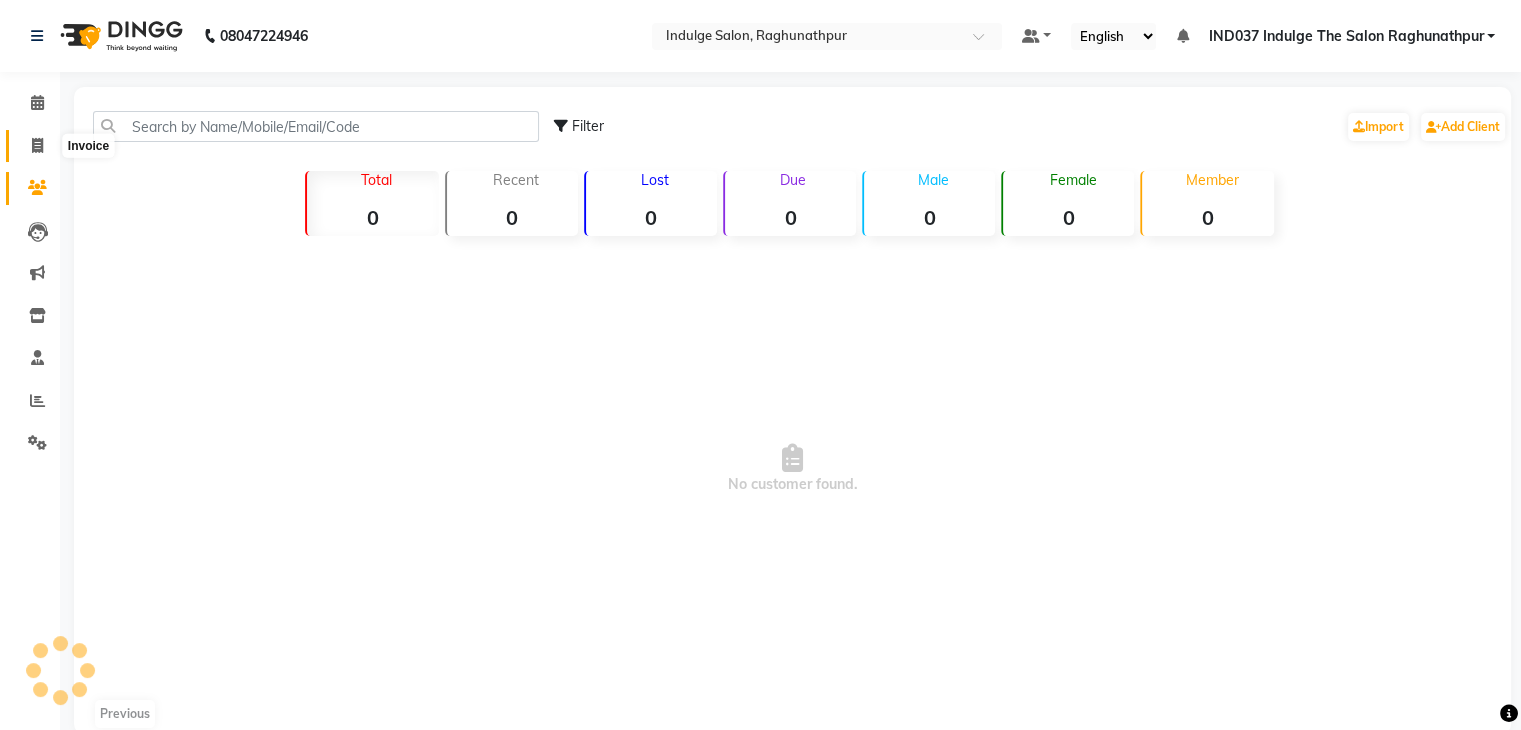 click 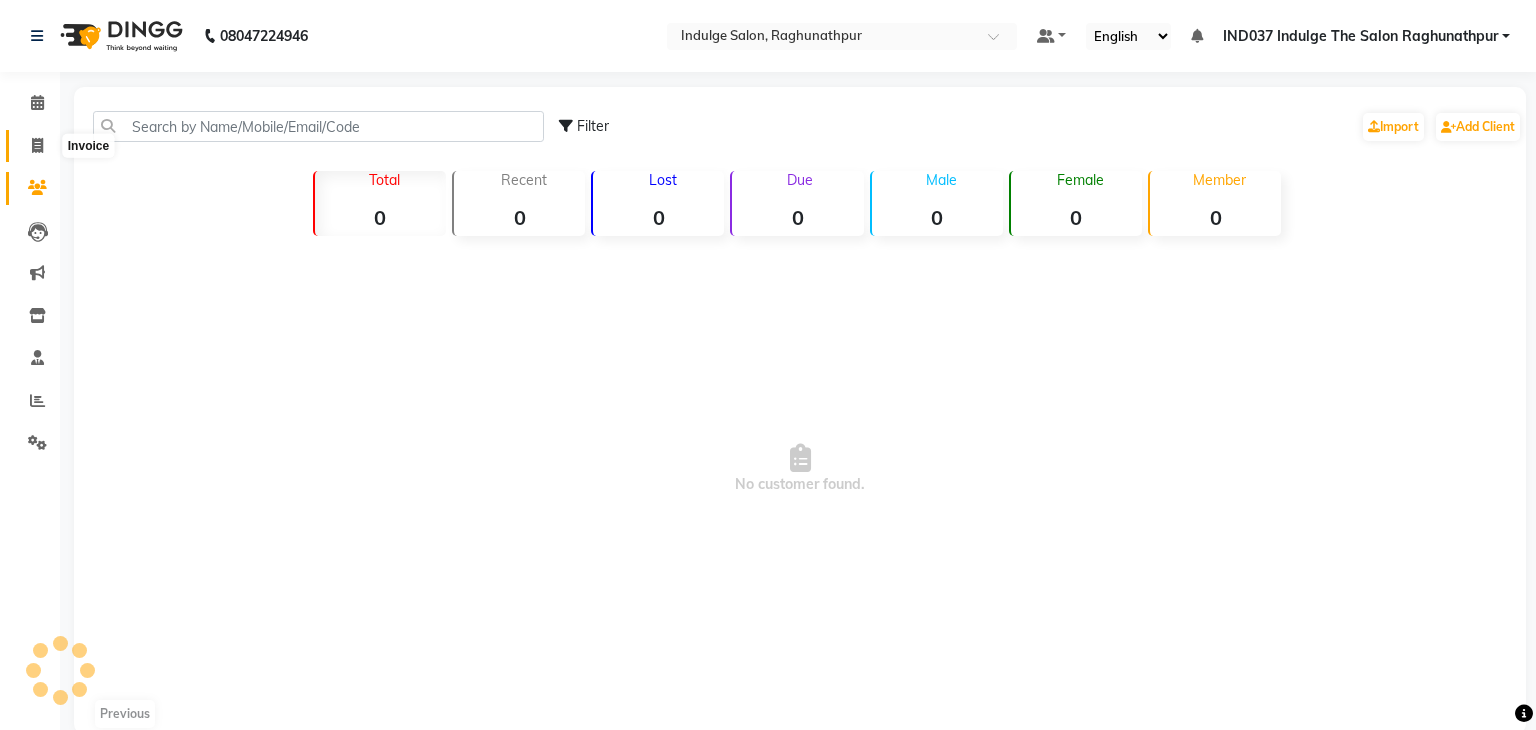 select on "service" 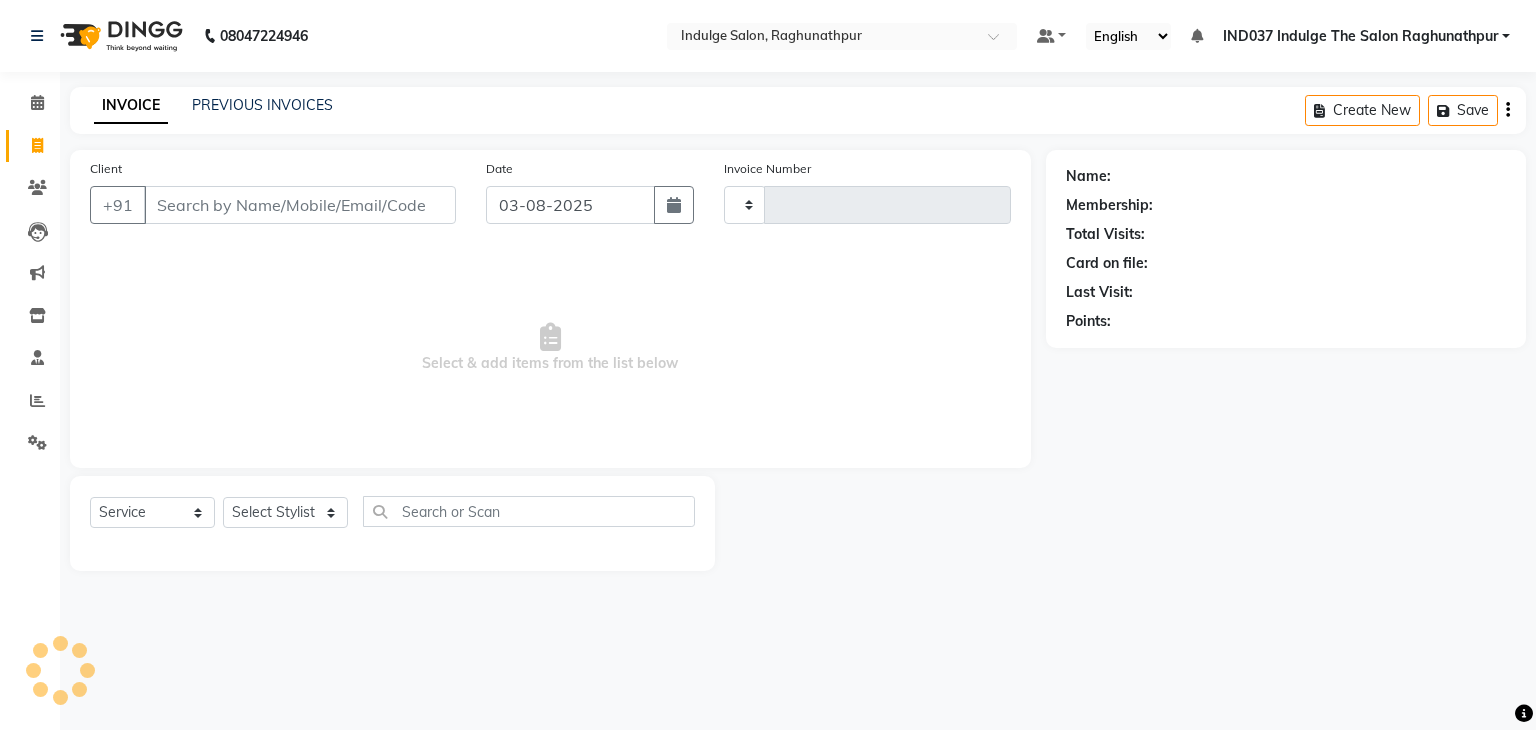 type on "0487" 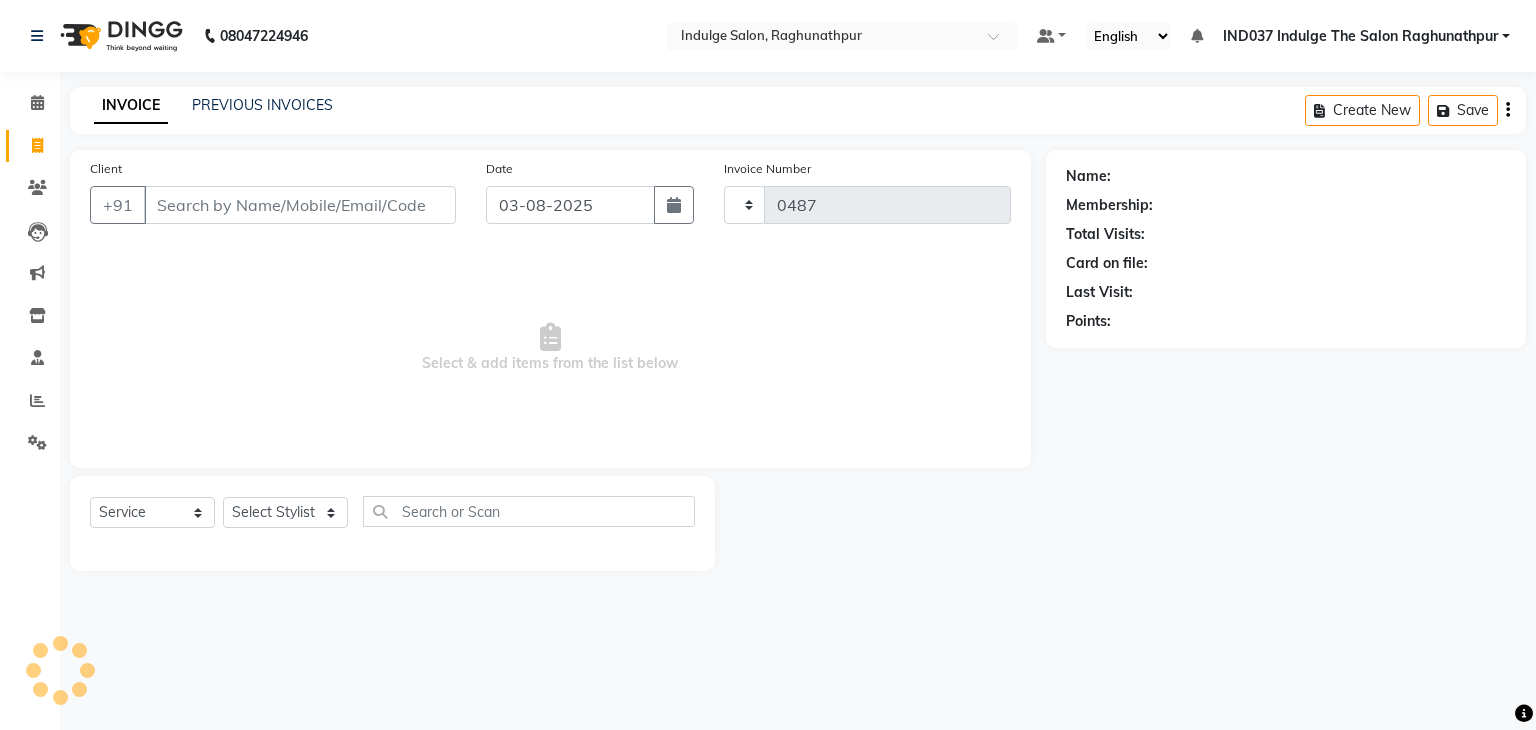 select on "7475" 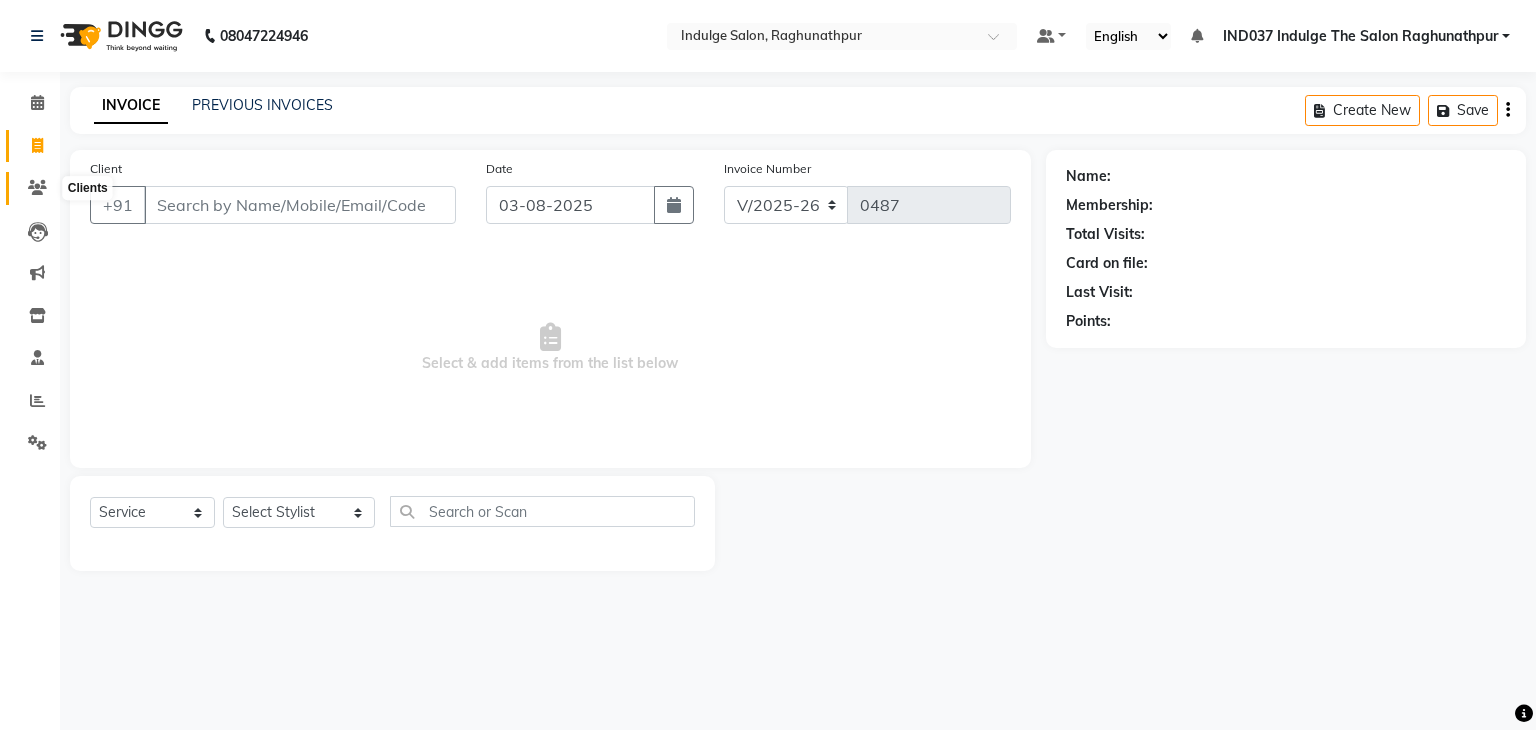 click 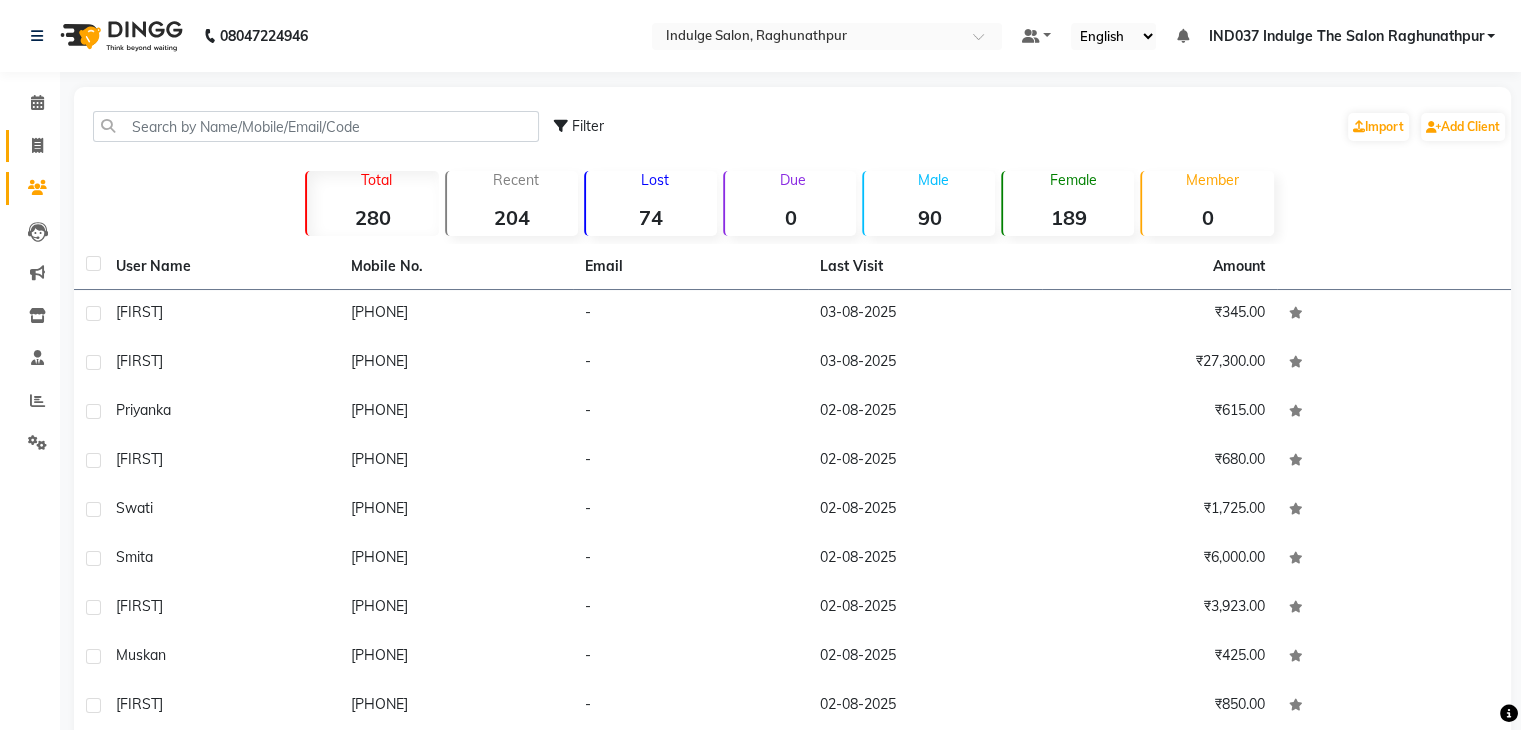 click on "Invoice" 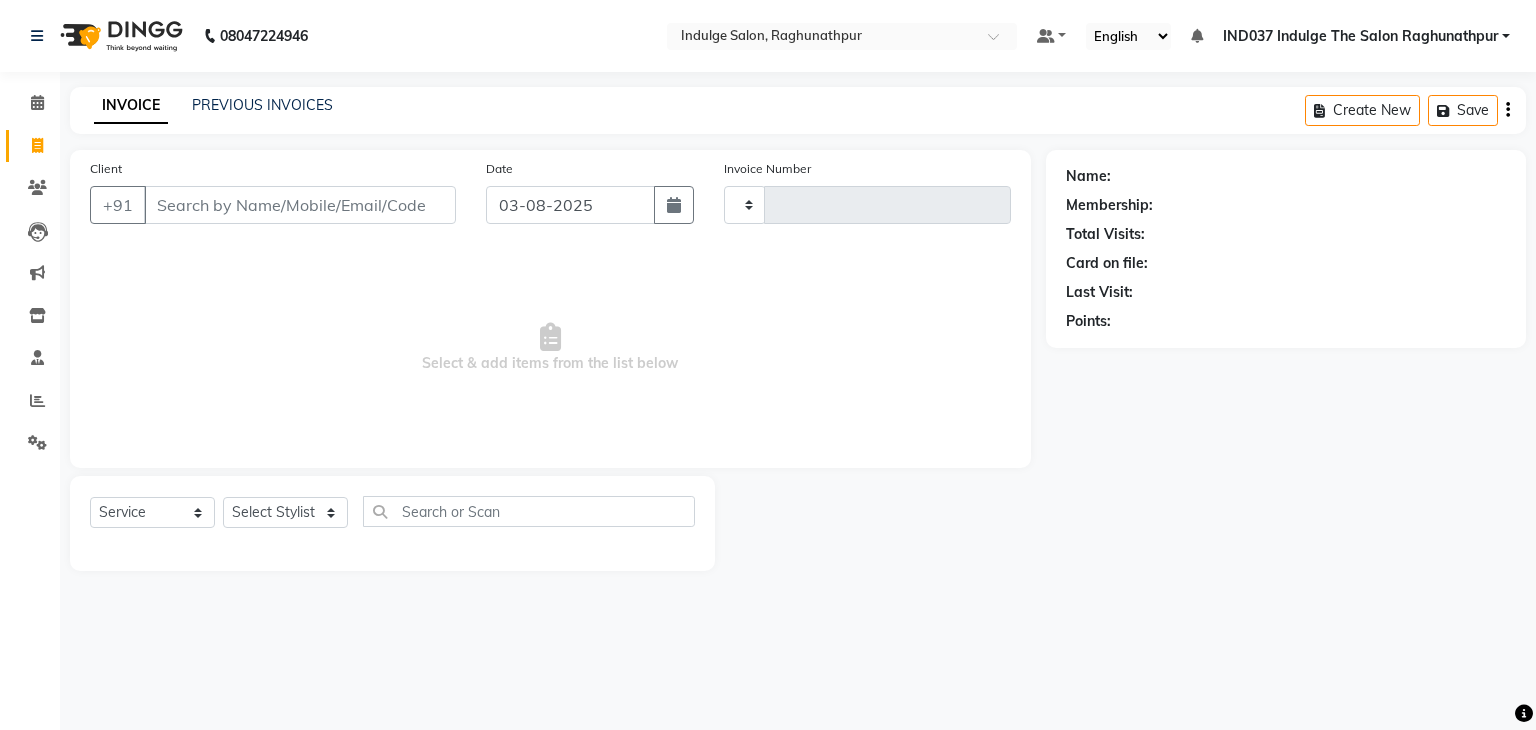 type on "0487" 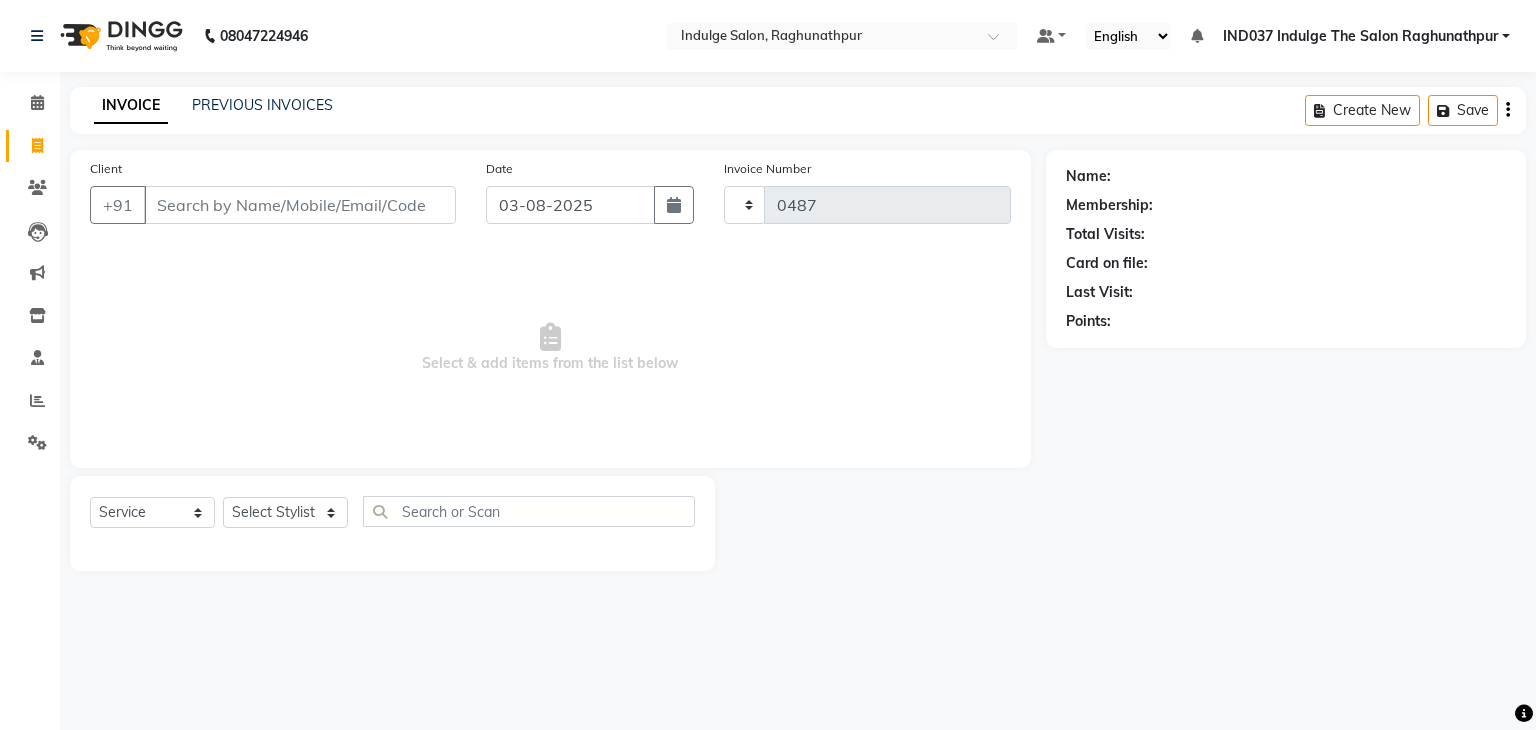 select on "7475" 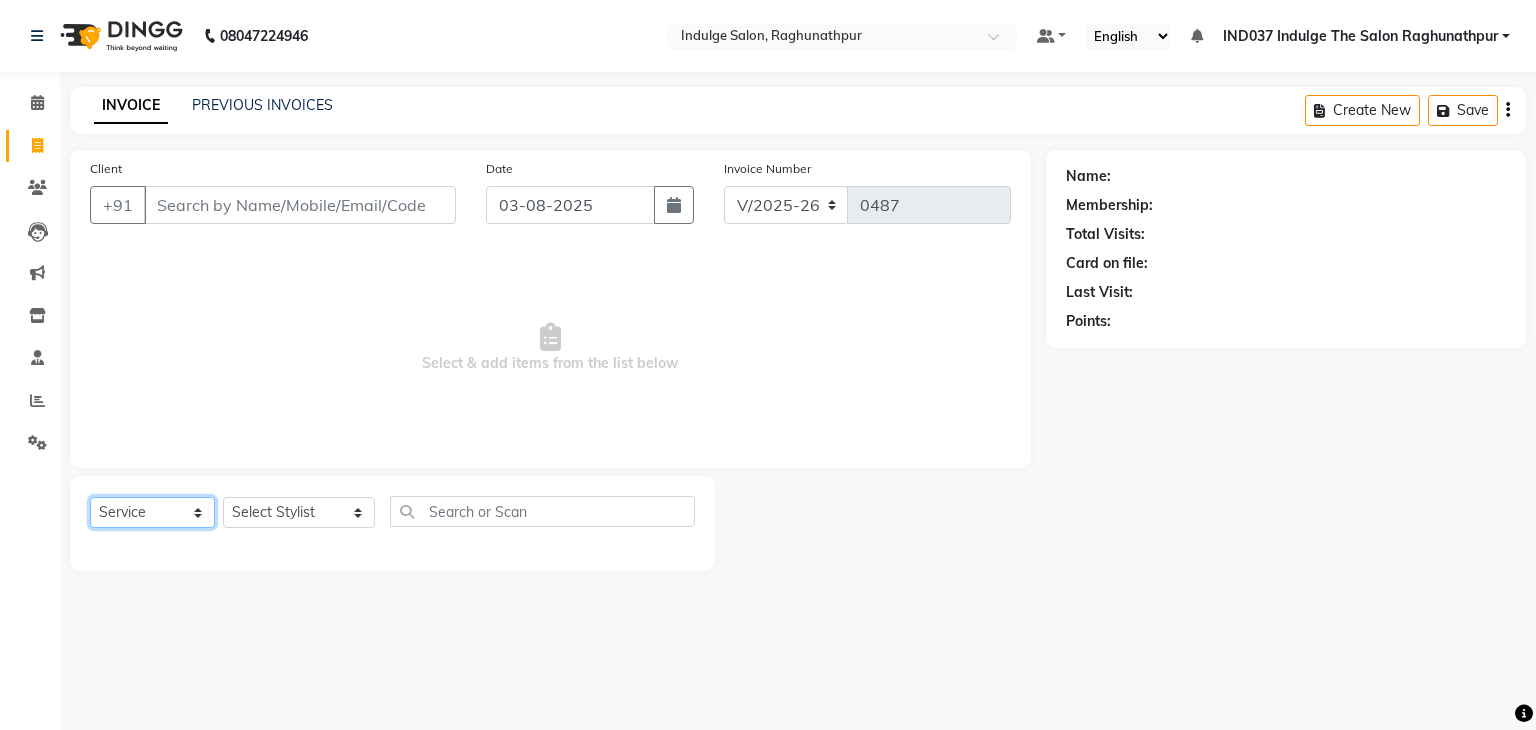 click on "Select  Service  Product  Membership  Package Voucher Prepaid Gift Card" 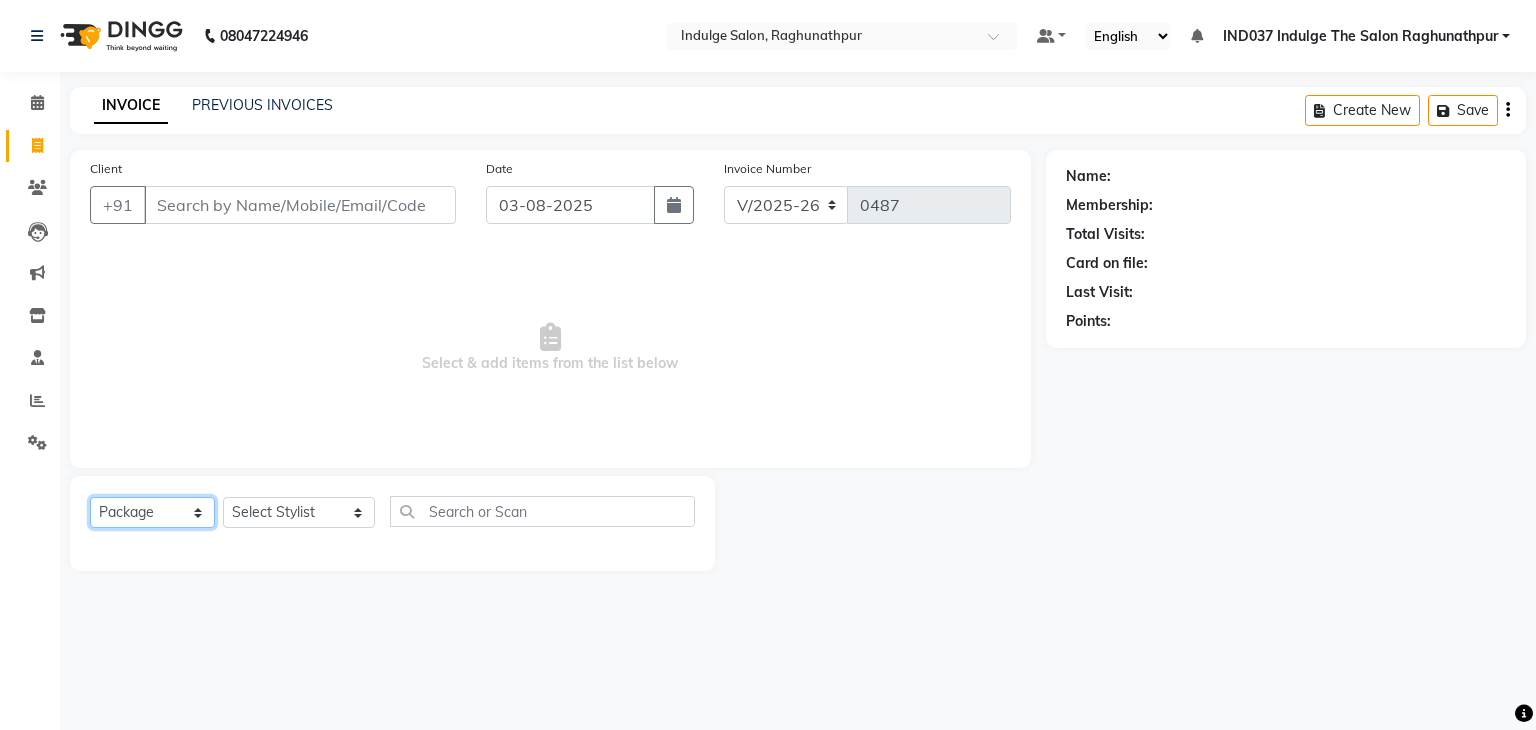 click on "Select  Service  Product  Membership  Package Voucher Prepaid Gift Card" 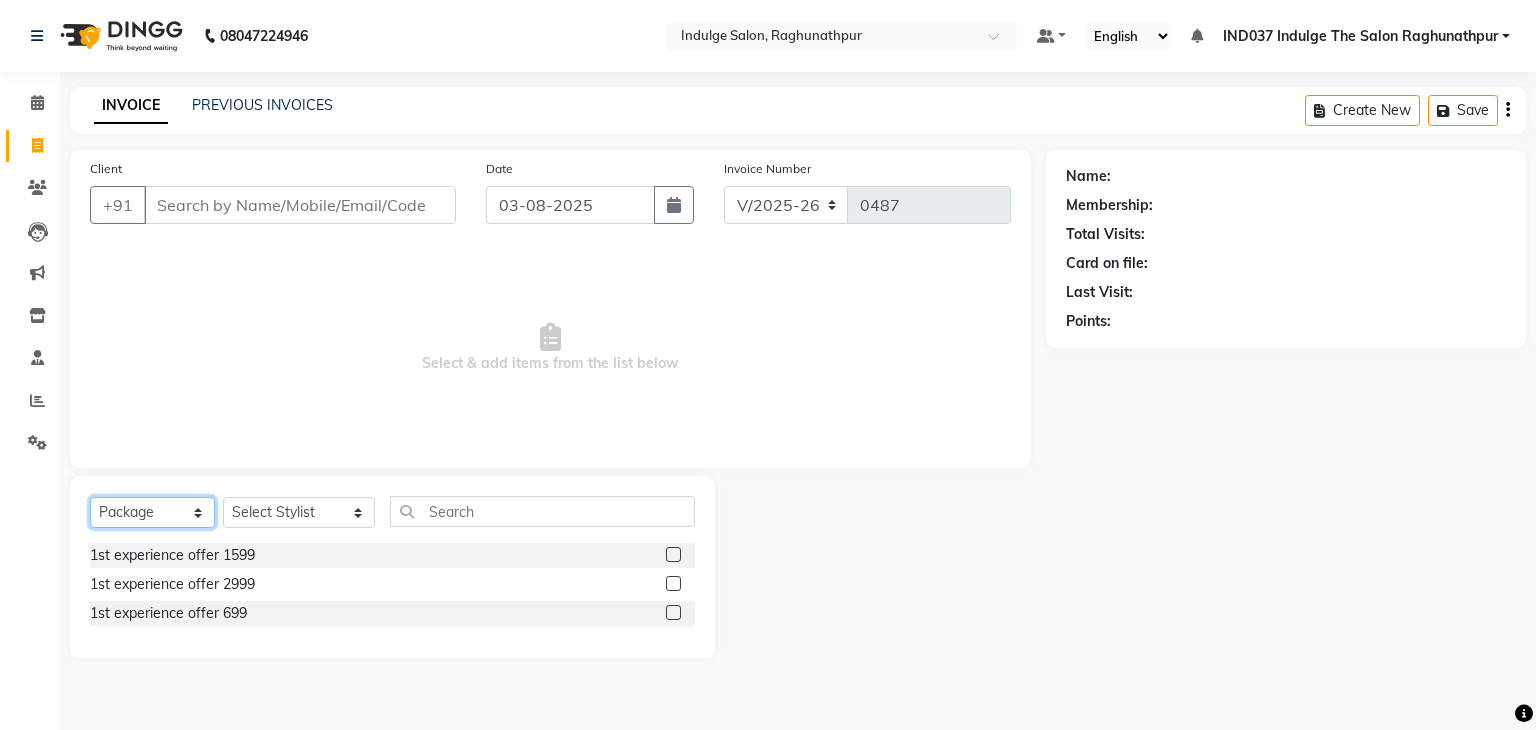 click on "Select  Service  Product  Membership  Package Voucher Prepaid Gift Card" 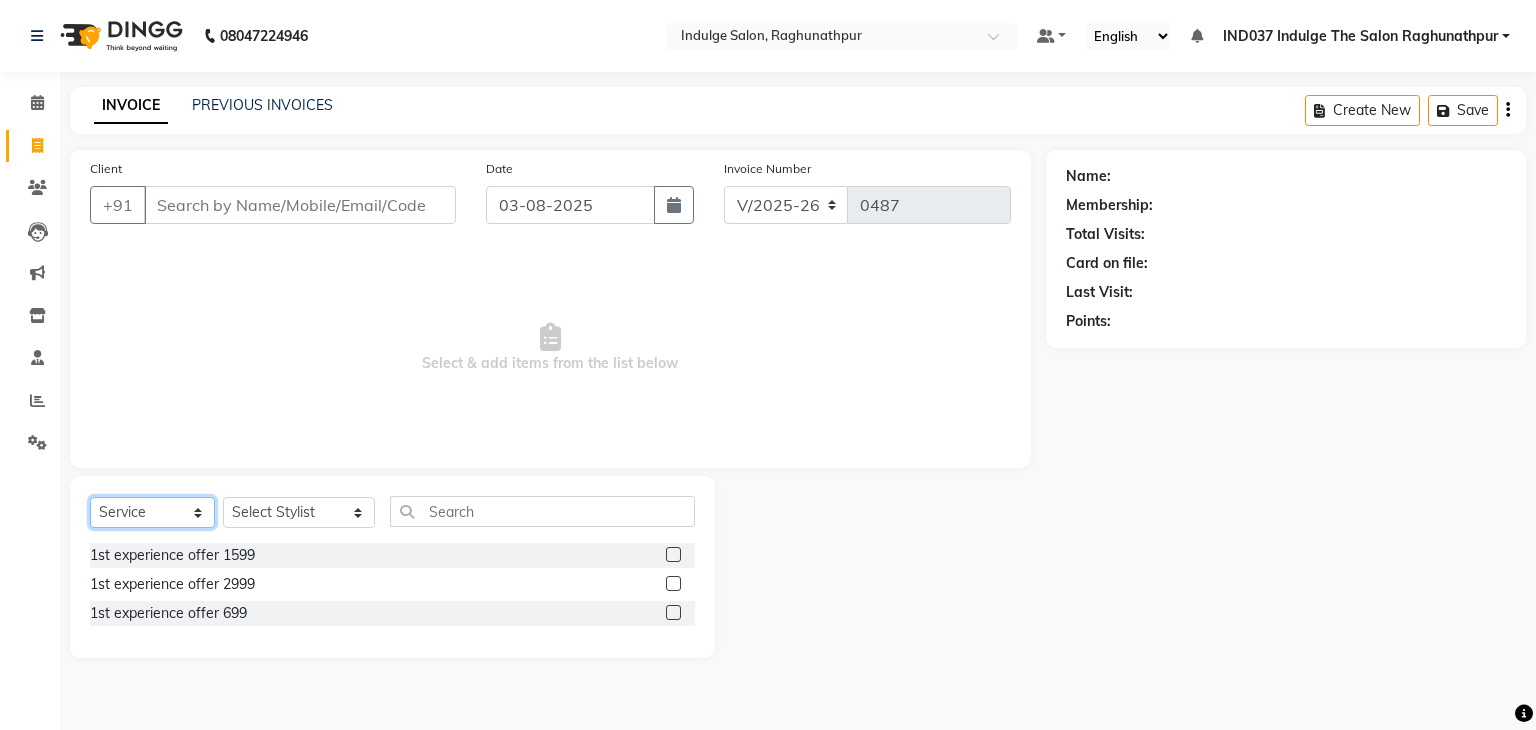 click on "Select  Service  Product  Membership  Package Voucher Prepaid Gift Card" 